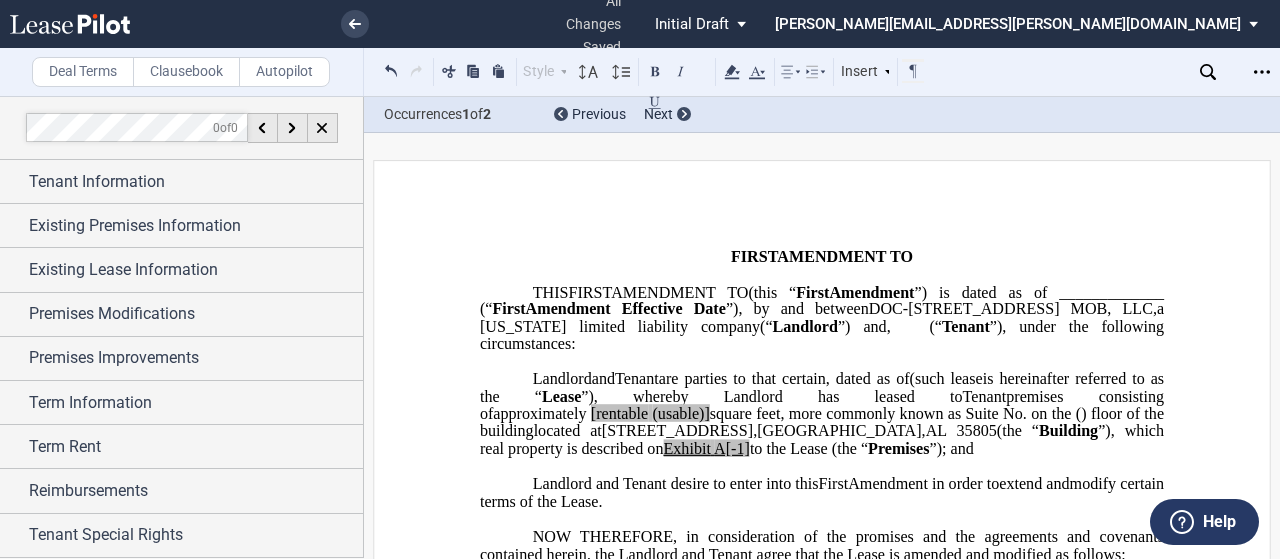 scroll, scrollTop: 0, scrollLeft: 0, axis: both 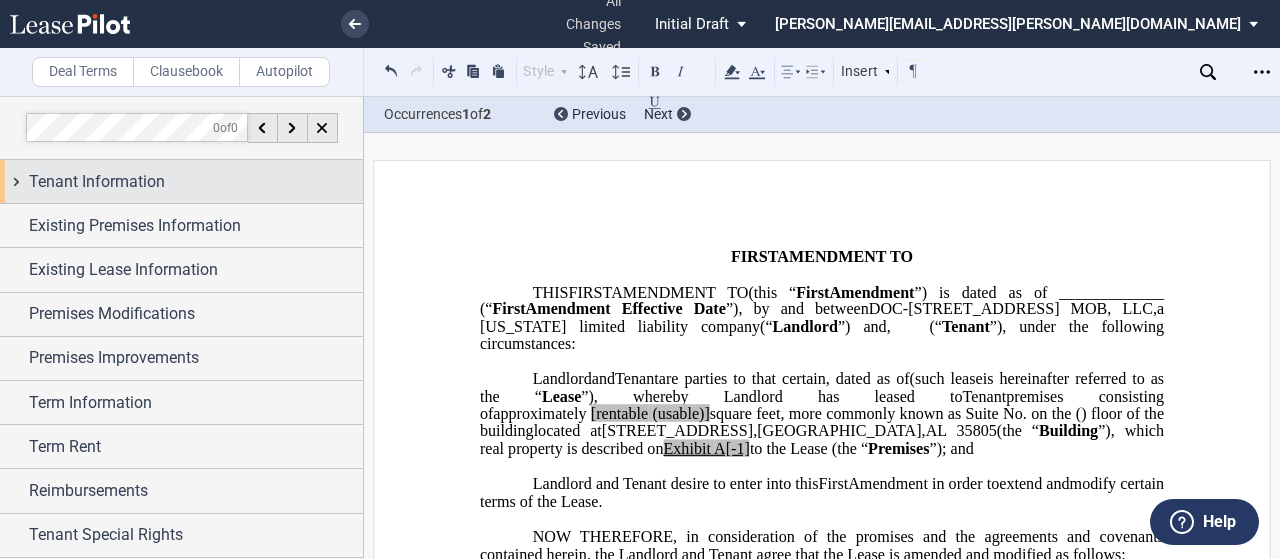 click on "Tenant Information" at bounding box center (97, 182) 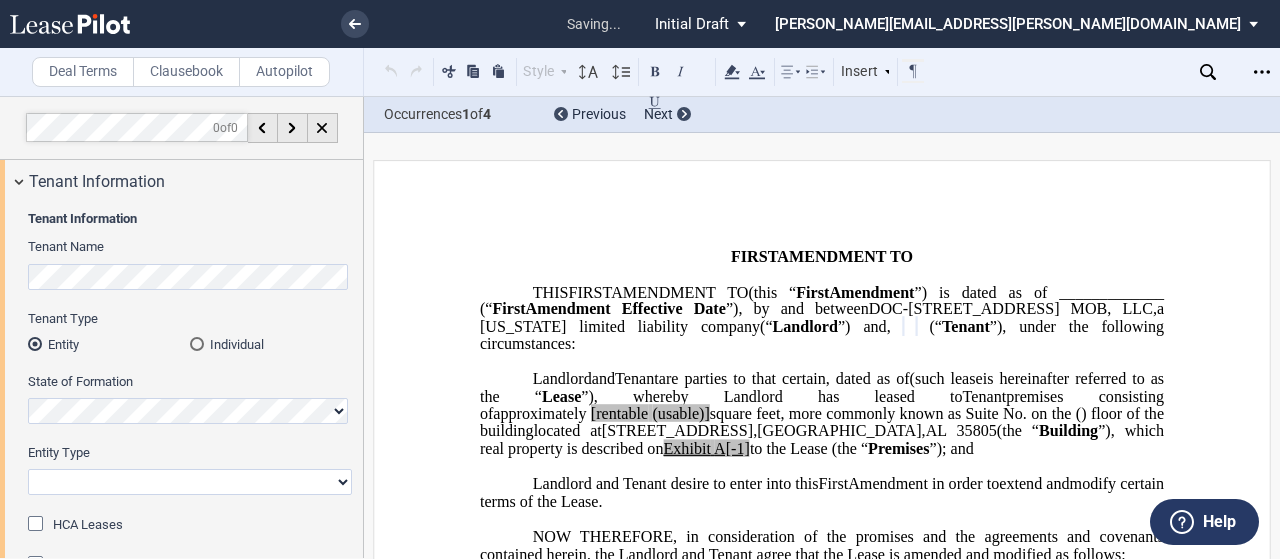 click on "Corporation
Limited Liability Company
General Partnership
Limited Partnership
Other" at bounding box center [190, 482] 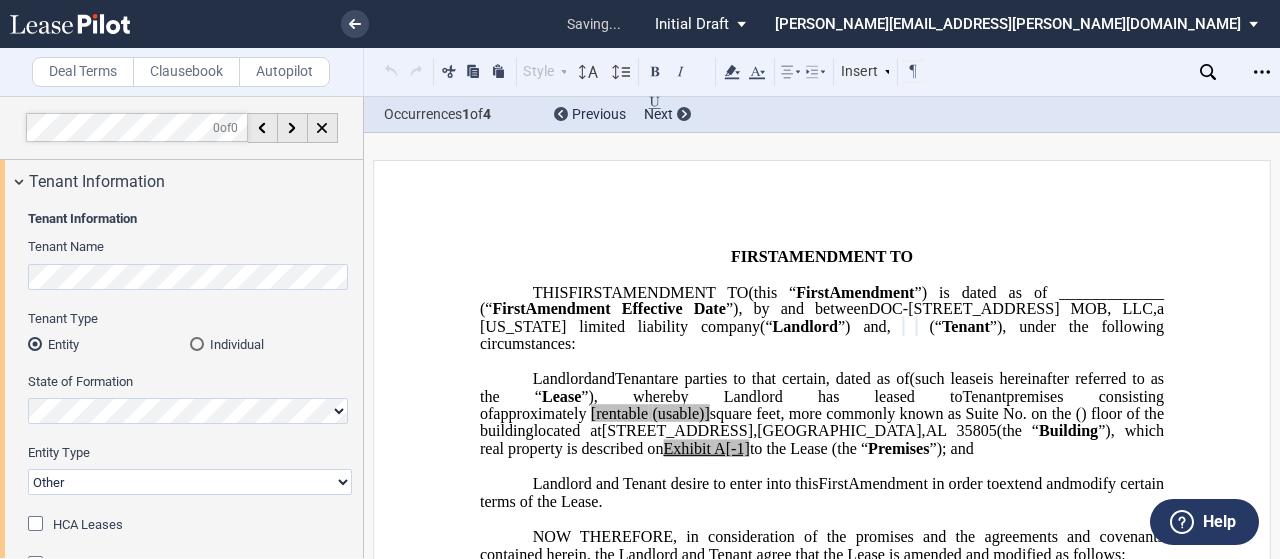 click on "Corporation
Limited Liability Company
General Partnership
Limited Partnership
Other" at bounding box center [190, 482] 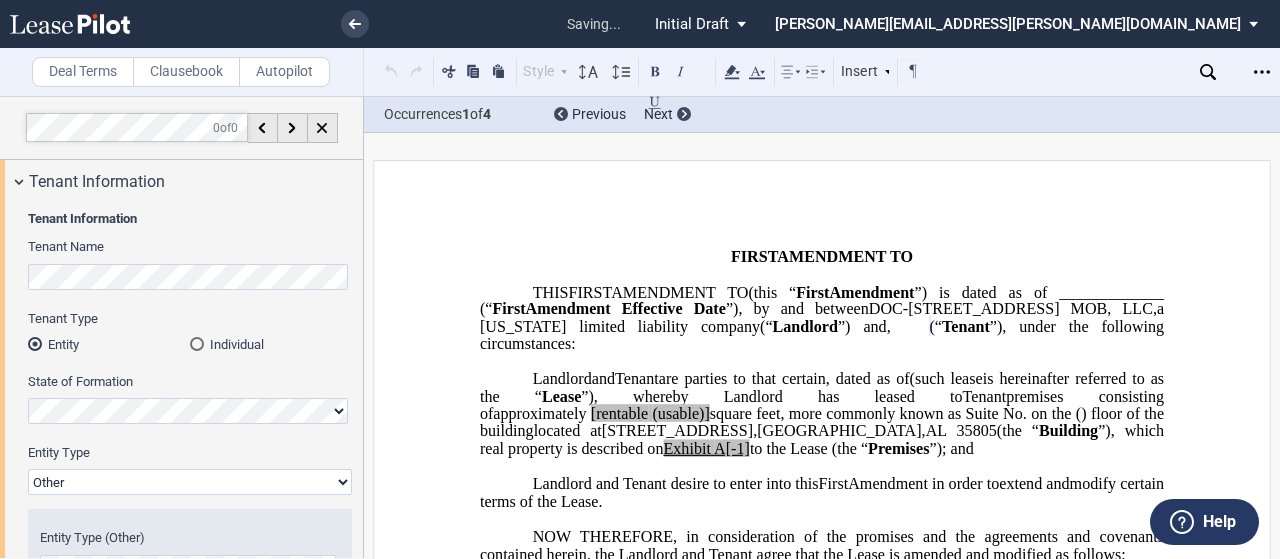 scroll, scrollTop: 82, scrollLeft: 0, axis: vertical 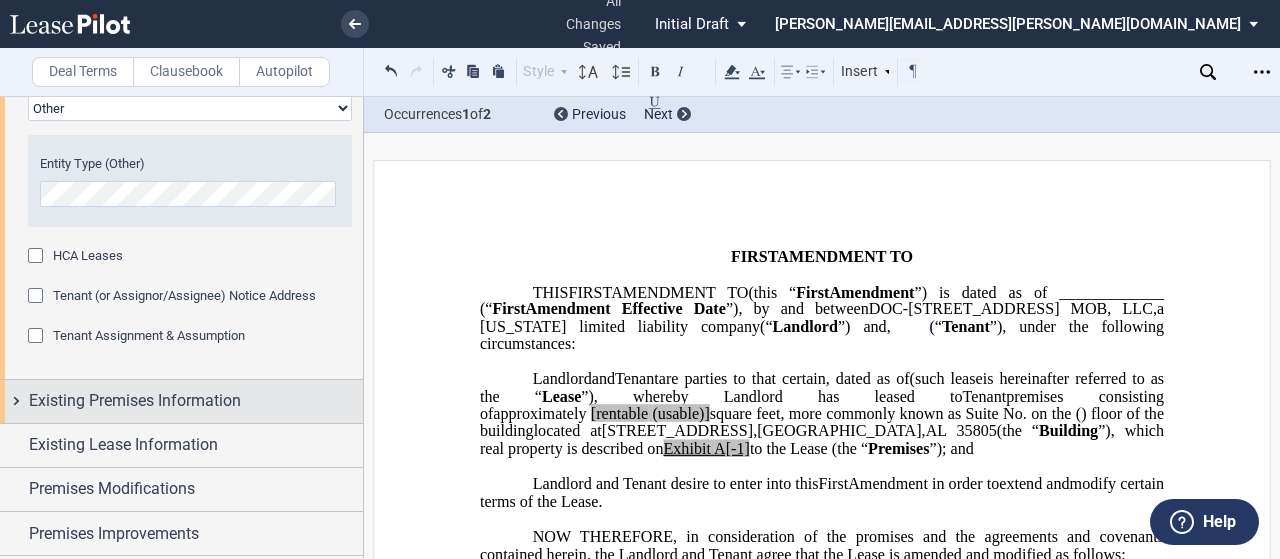 click on "Existing Premises Information" at bounding box center [135, 401] 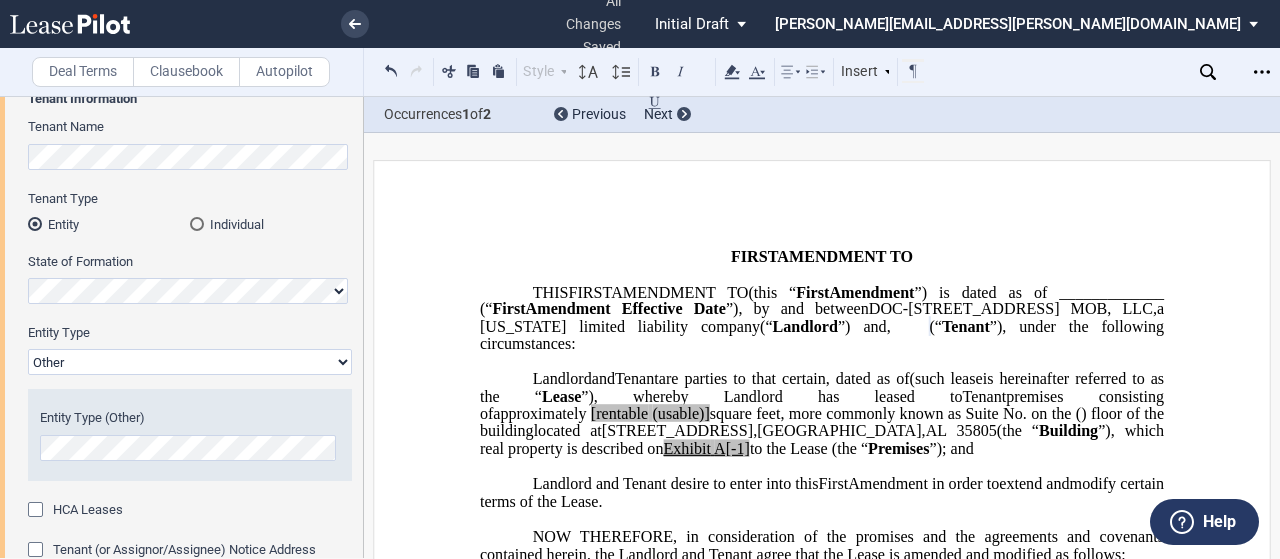 scroll, scrollTop: 0, scrollLeft: 0, axis: both 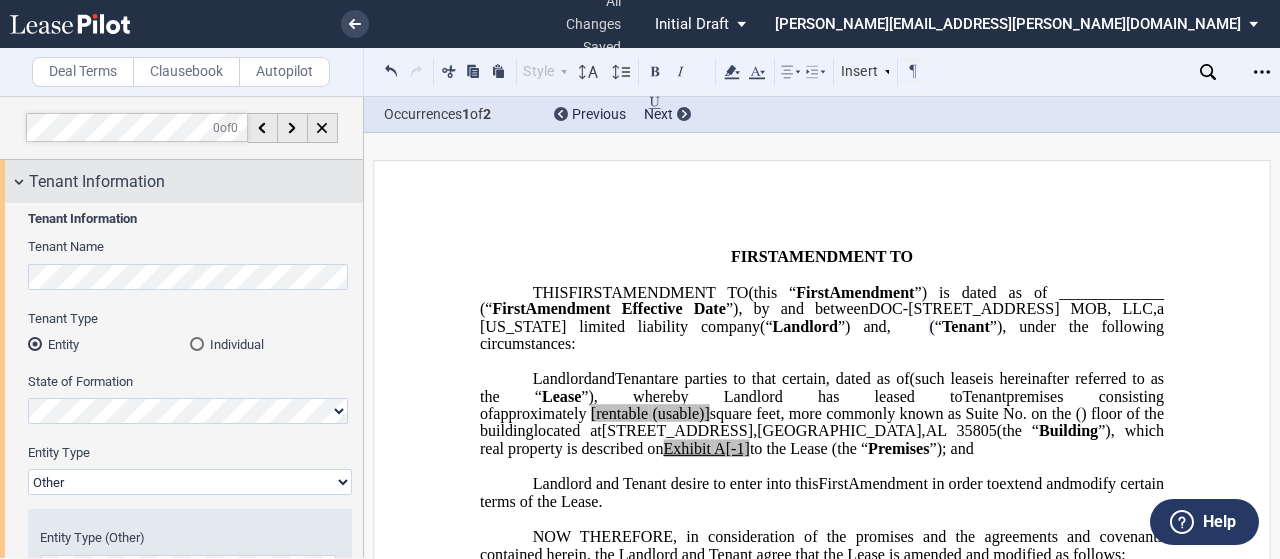 click on "Tenant Information" at bounding box center (97, 182) 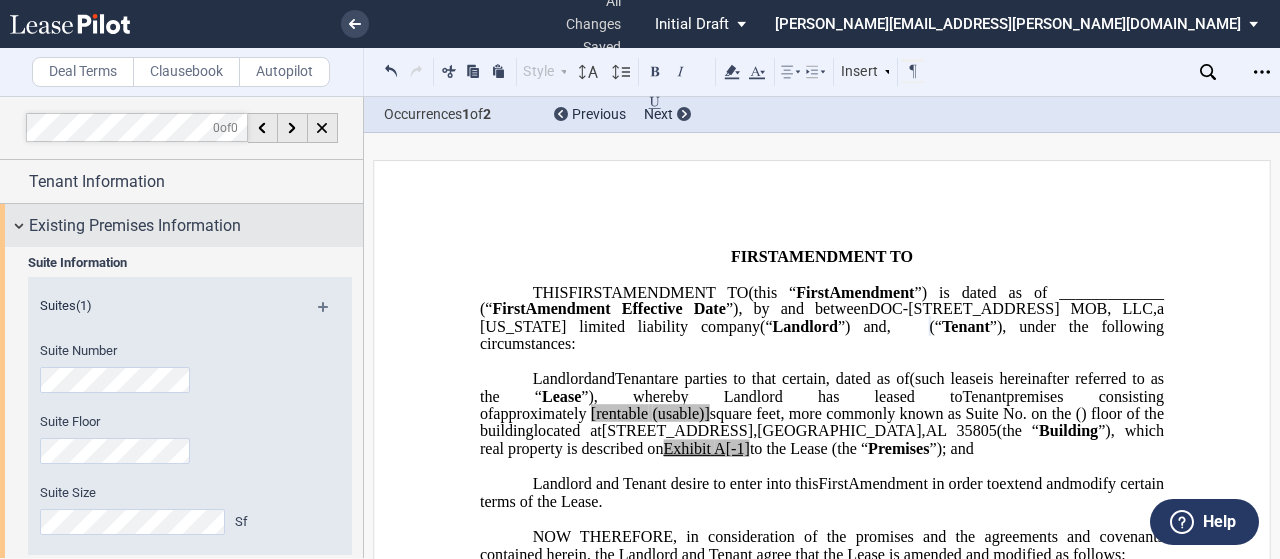 click on "Existing Premises Information" at bounding box center [135, 226] 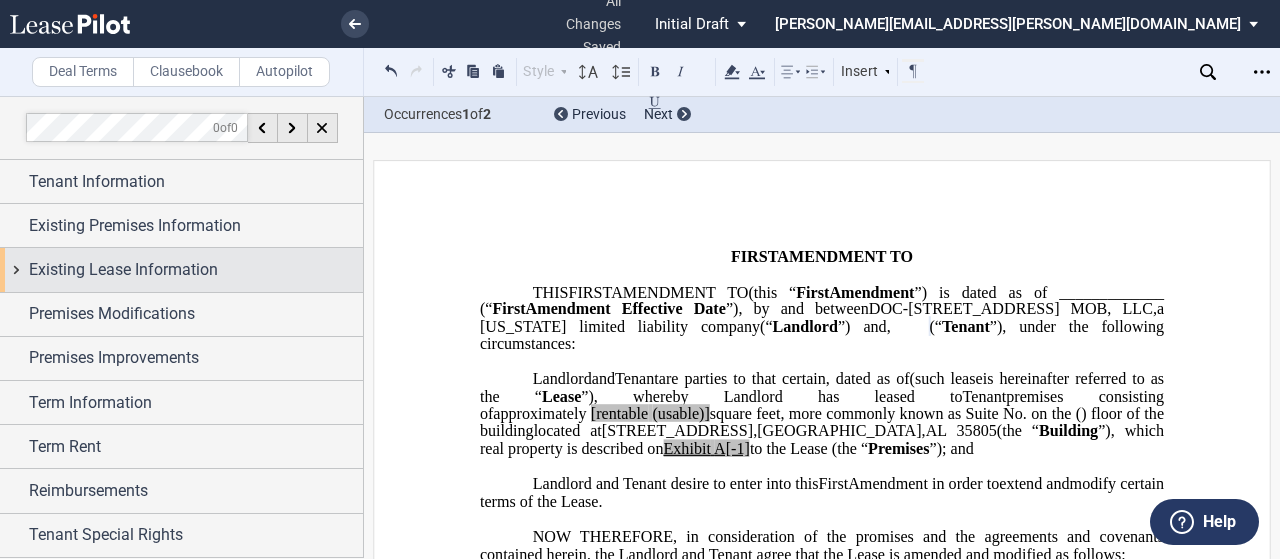 click on "Existing Lease Information" at bounding box center [181, 269] 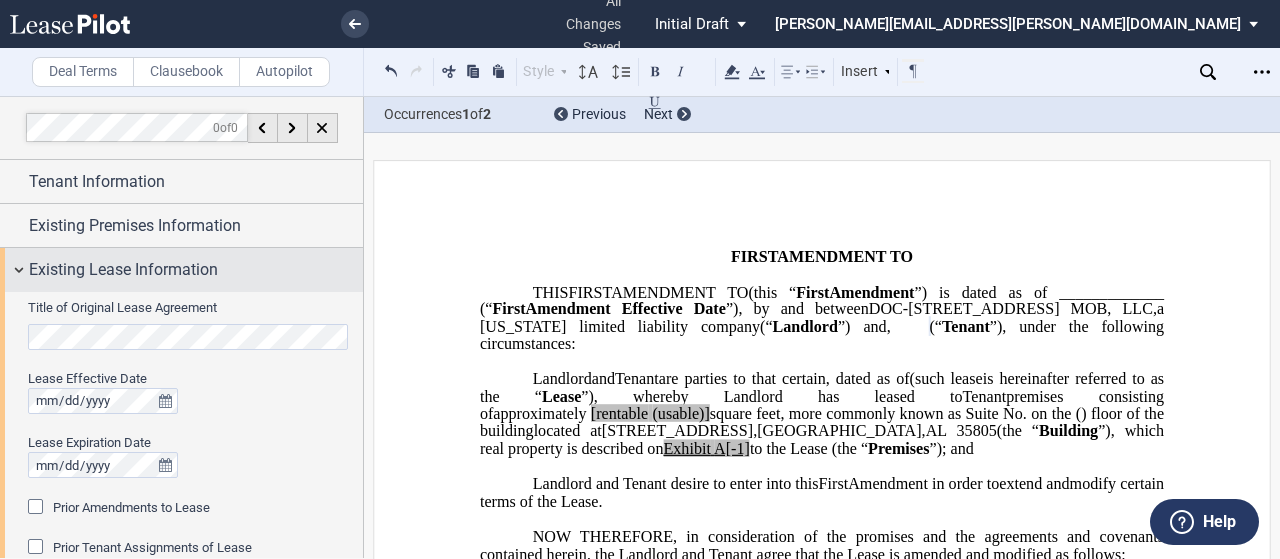 click on "Existing Lease Information
Title of Original Lease Agreement
Lease Effective Date
Lease Expiration Date
Prior Amendments to Lease
Prior Amendments (1)
Amendment No. 1 Date" at bounding box center [181, 419] 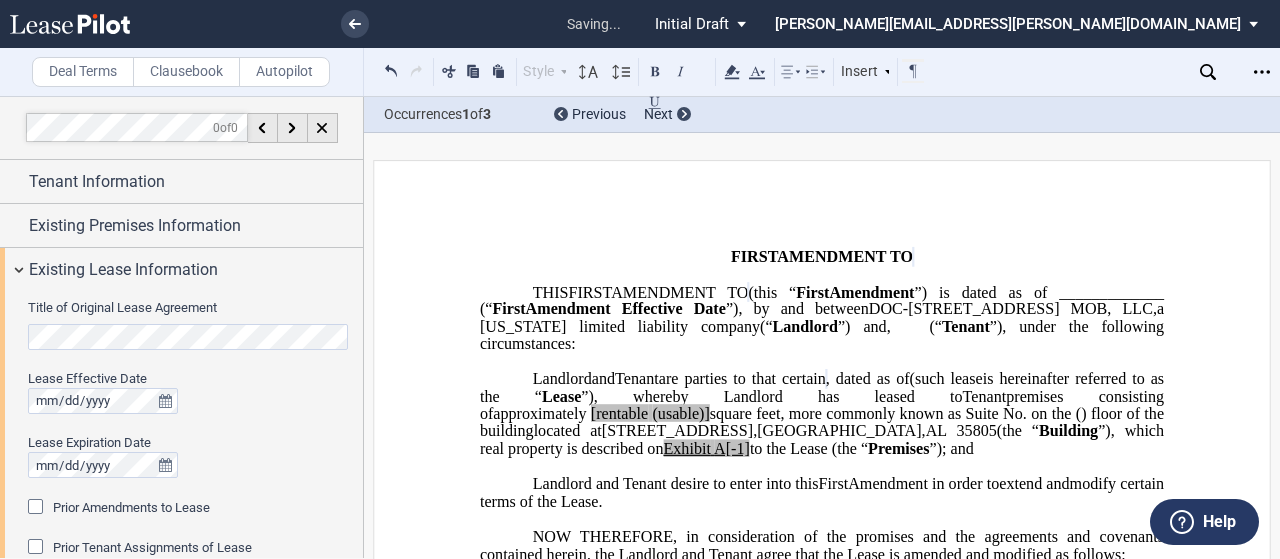 scroll, scrollTop: 0, scrollLeft: 0, axis: both 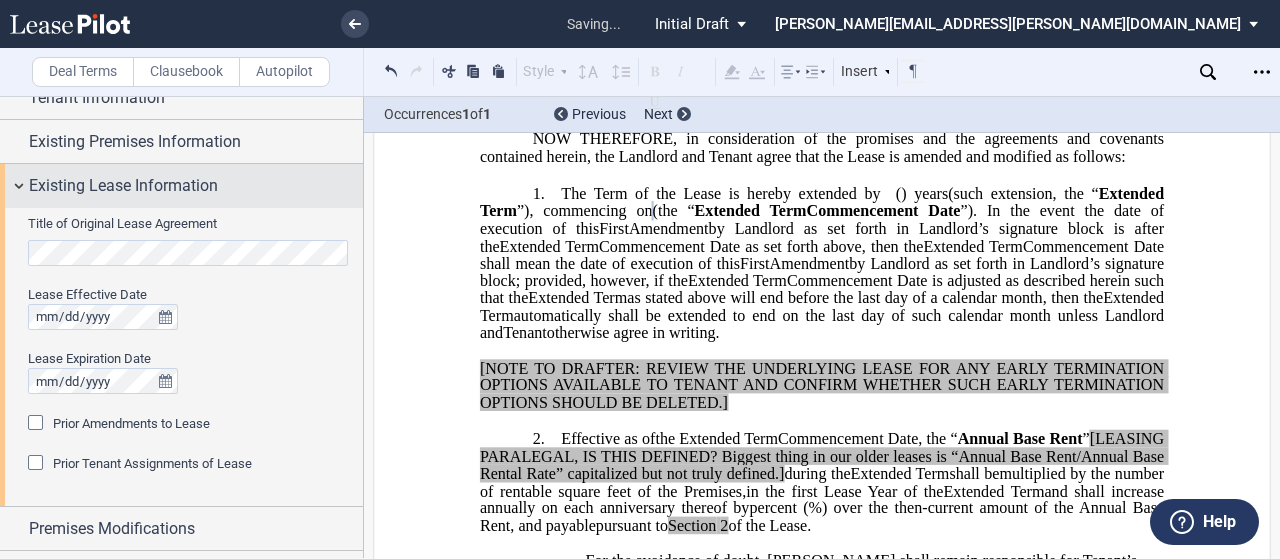 click on "Existing Lease Information" at bounding box center (123, 186) 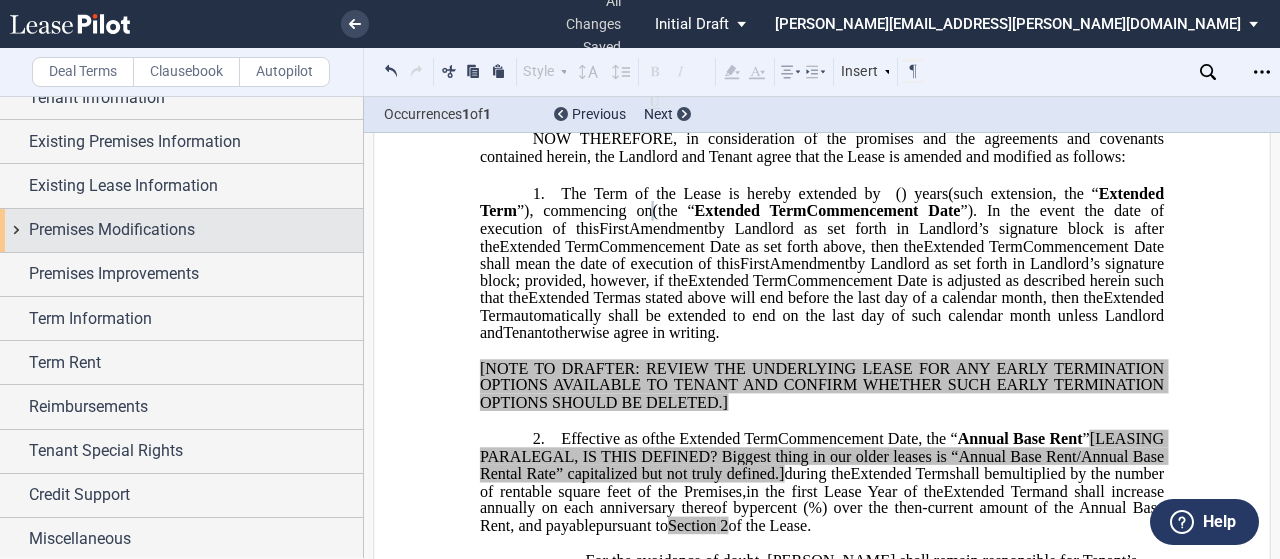 click on "Premises Modifications" at bounding box center [181, 230] 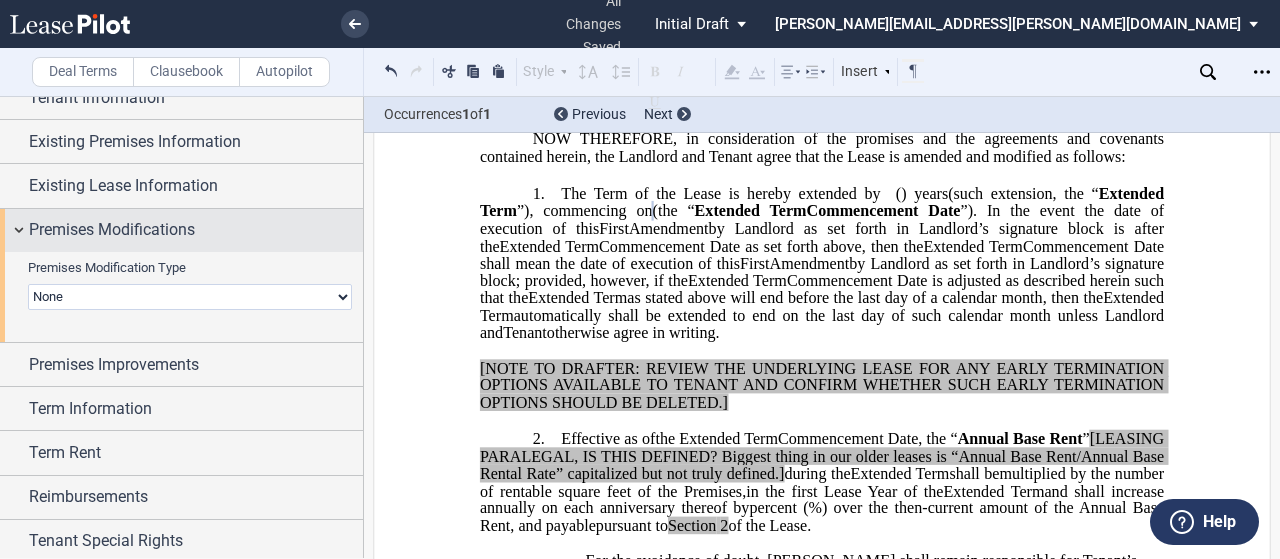 click on "Premises Modifications" at bounding box center (181, 230) 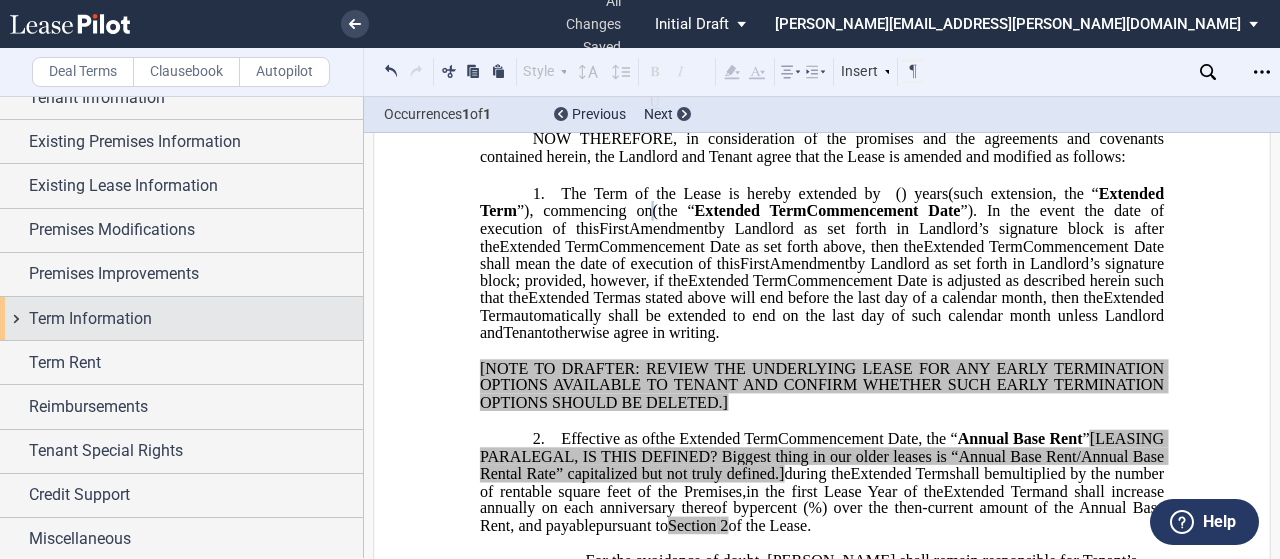 click on "Term Information" at bounding box center (196, 319) 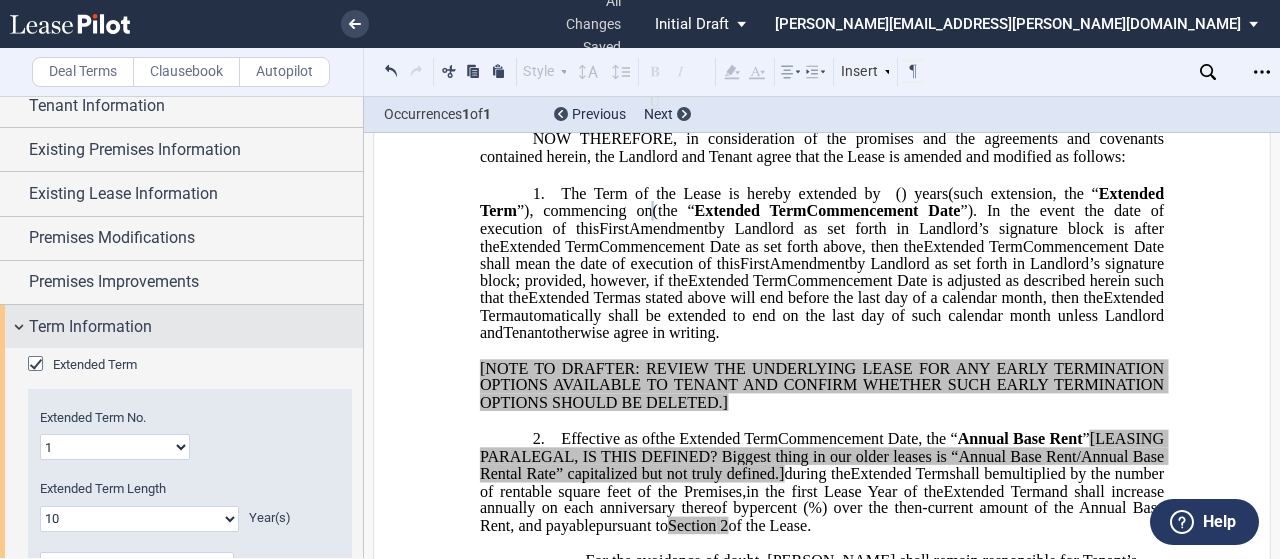scroll, scrollTop: 73, scrollLeft: 0, axis: vertical 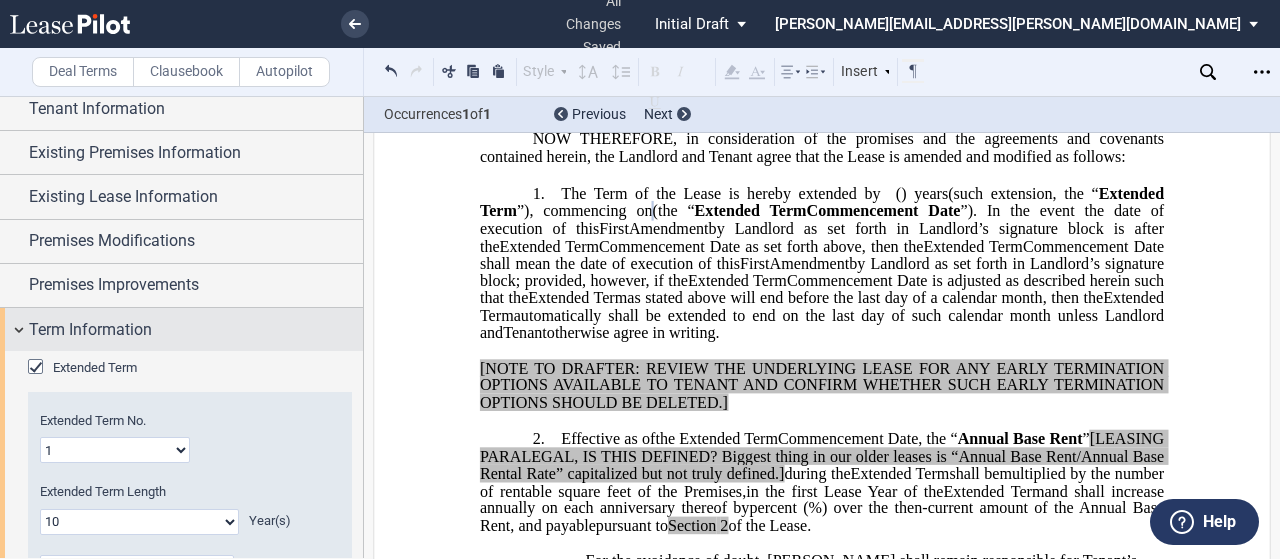 click on "Term Information" at bounding box center (181, 329) 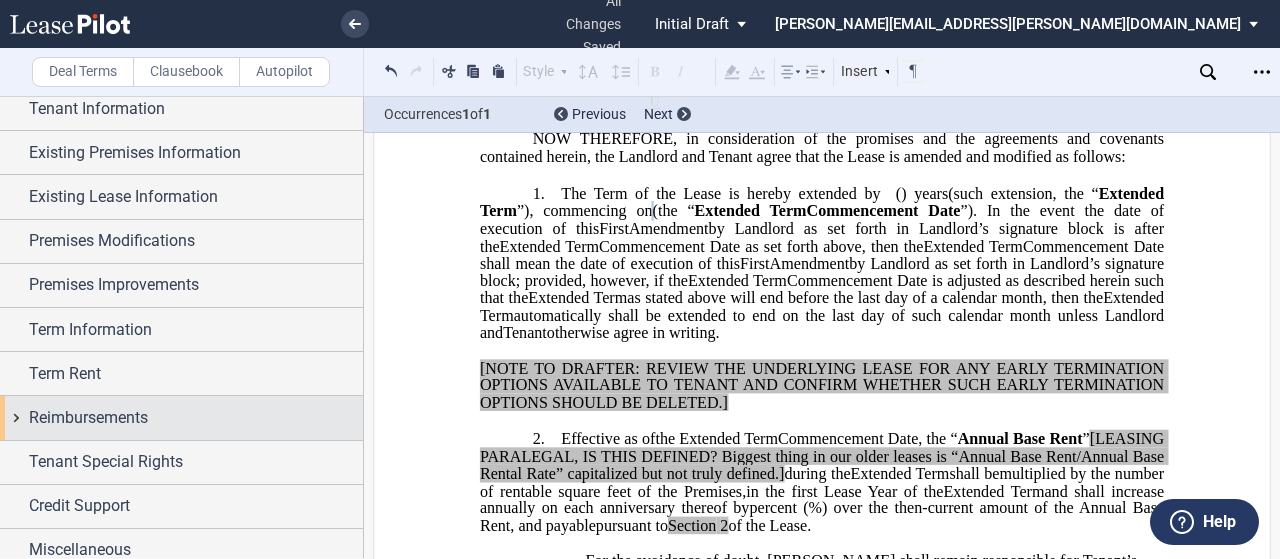 scroll, scrollTop: 84, scrollLeft: 0, axis: vertical 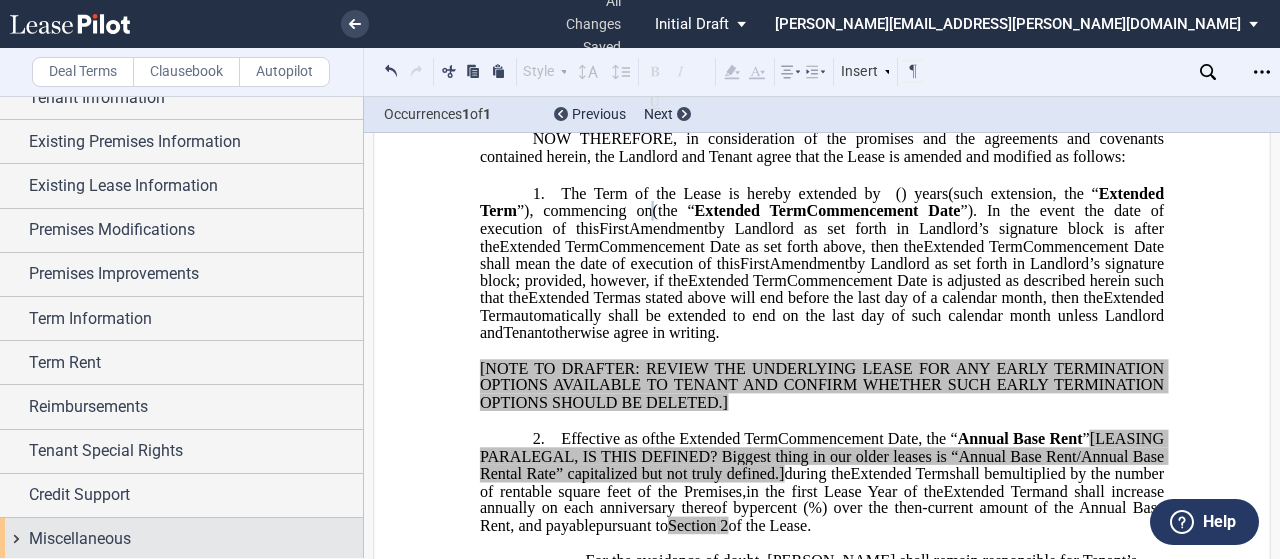 click on "Miscellaneous" at bounding box center [196, 539] 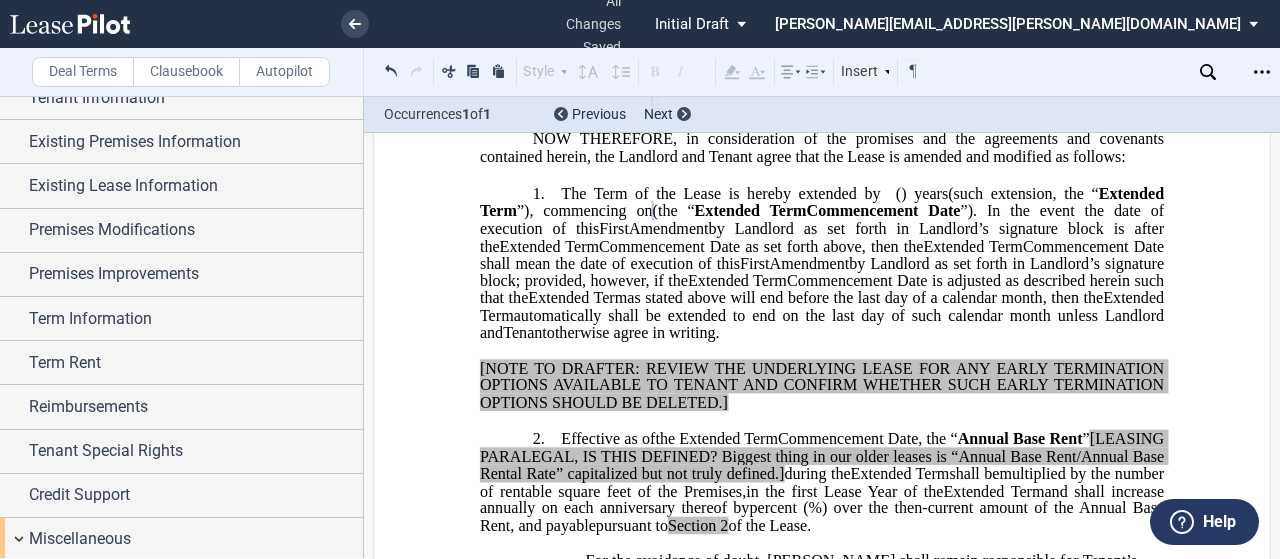 scroll, scrollTop: 536, scrollLeft: 0, axis: vertical 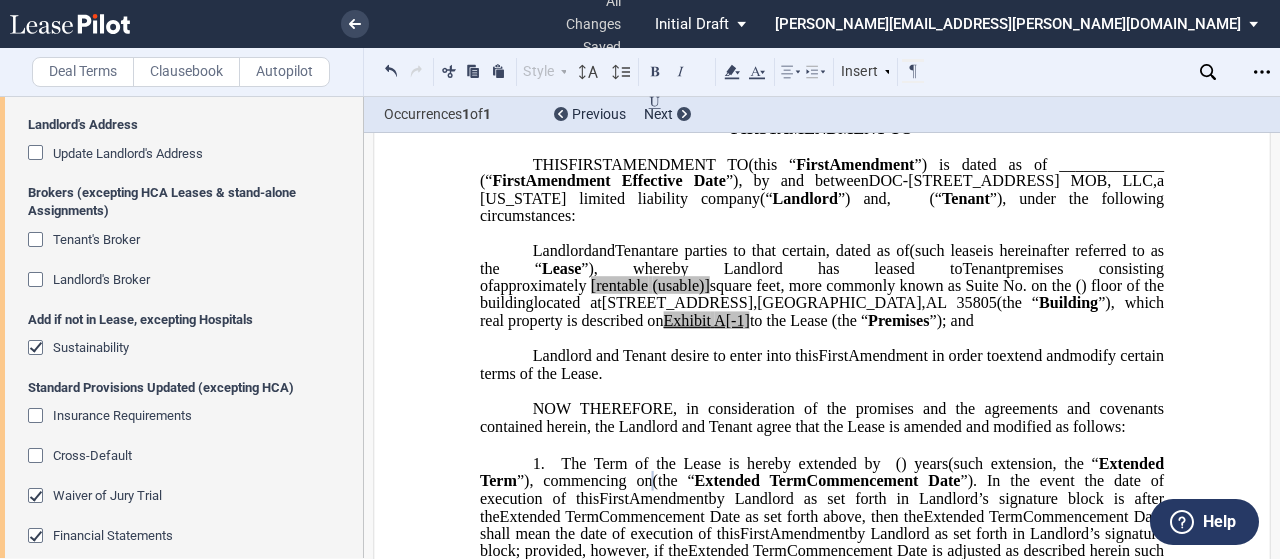 click on "35805" 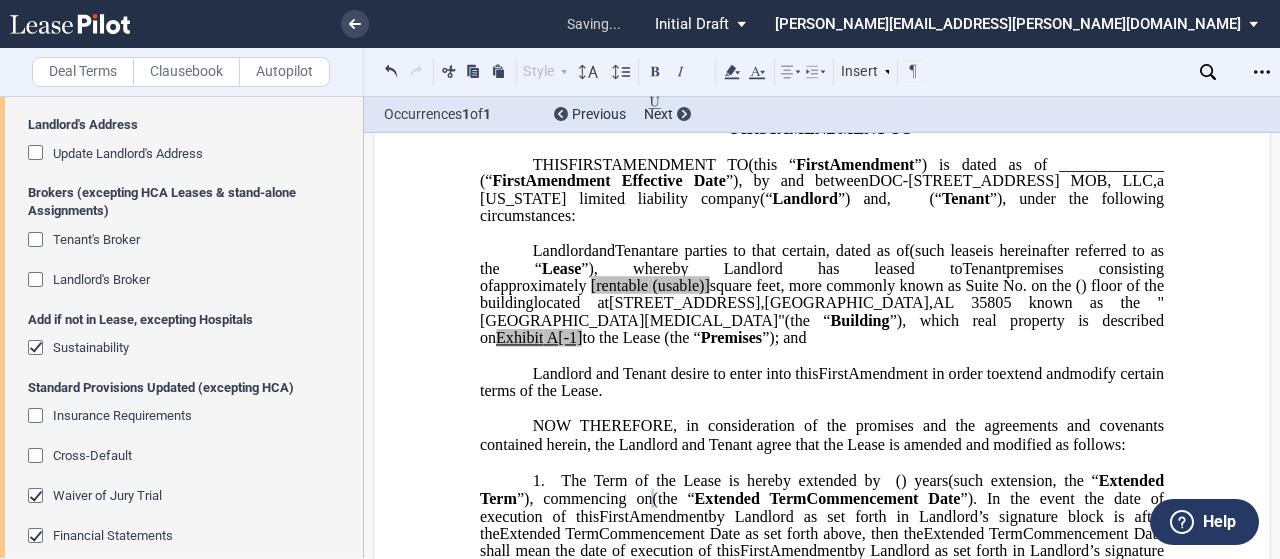 scroll, scrollTop: 185, scrollLeft: 0, axis: vertical 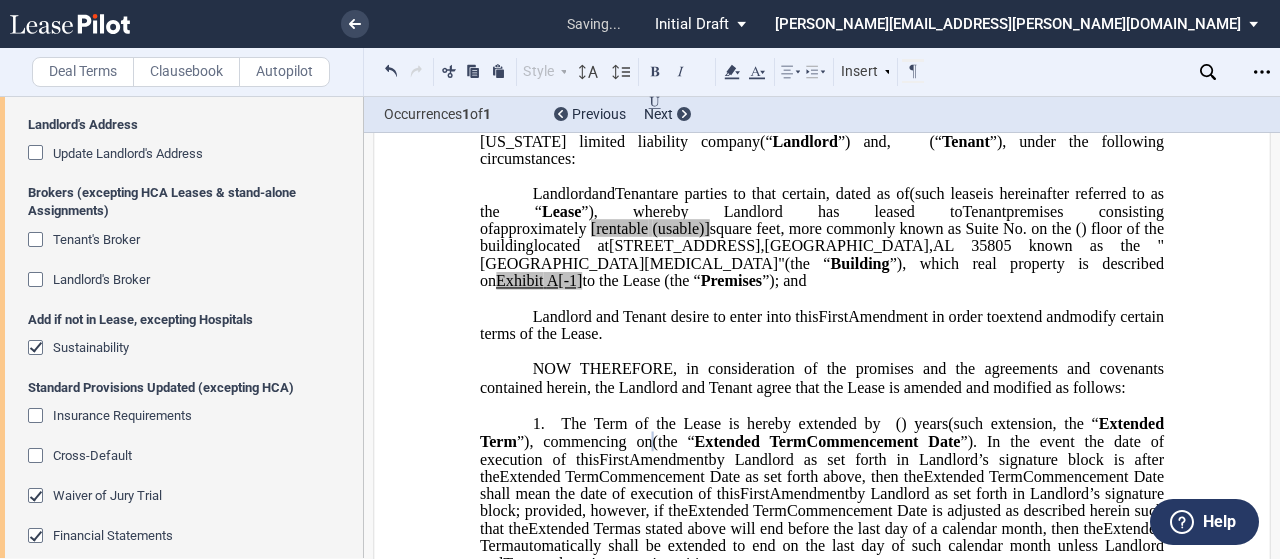 click on "1.                 The Term of the Lease is hereby extended by   [__________]   ﻿ ﻿   ( ﻿ ﻿ ) year s  and  ﻿ ﻿   ( ﻿ ﻿ ) month s   ﻿ ﻿   ( ﻿ ﻿ ) year s   ﻿ ﻿   ( ﻿ ﻿ ) month s  (such extension, the “ Extended Term ﻿ ﻿  Extended Term ”), commencing on  ﻿ ﻿  (the “ Extended Term ﻿ ﻿  Extended Term  Commencement Date ”). In the event the date of execution of this   ﻿ ﻿  First  Amendment  Assignment  by Landlord as set forth in Landlord’s signature block is after the  Extended Term   ﻿ ﻿  Extended Term  Commencement Date as set forth above, then the  Extended Term   ﻿ ﻿  Extended Term  Commencement Date shall mean the date of execution of this   ﻿ ﻿  First  Amendment  Assignment  by Landlord as set forth in Landlord’s signature block; provided, however, if the  Extended Term   ﻿ ﻿  Extended Term  Commencement Date is adjusted as described herein such that the  Extended Term   ﻿ ﻿  Extended Term  Extended Term" at bounding box center (822, 494) 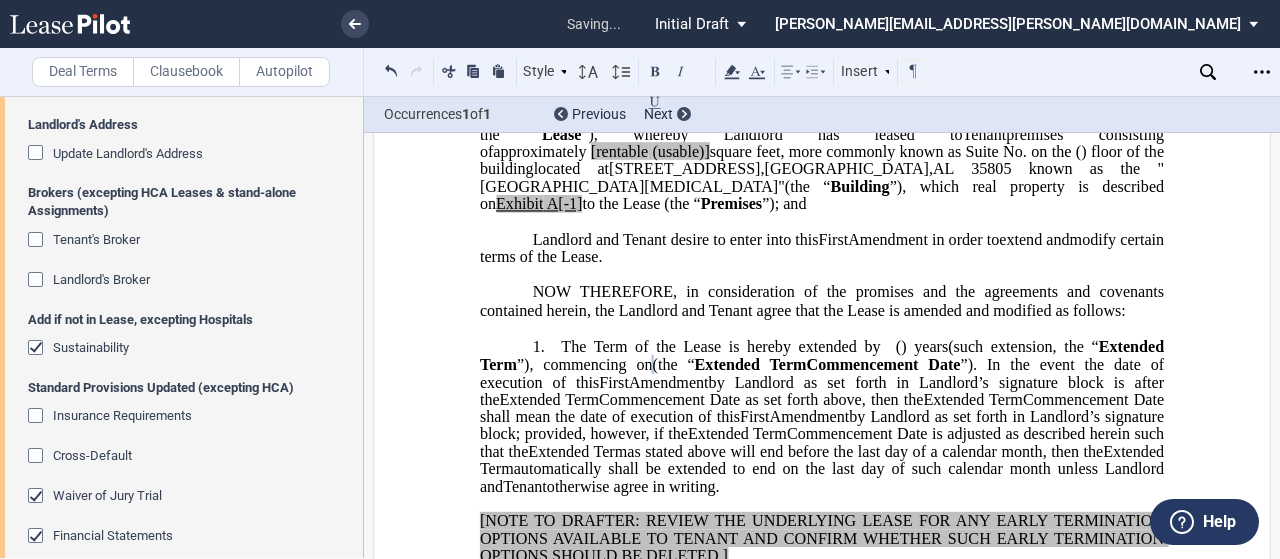 type 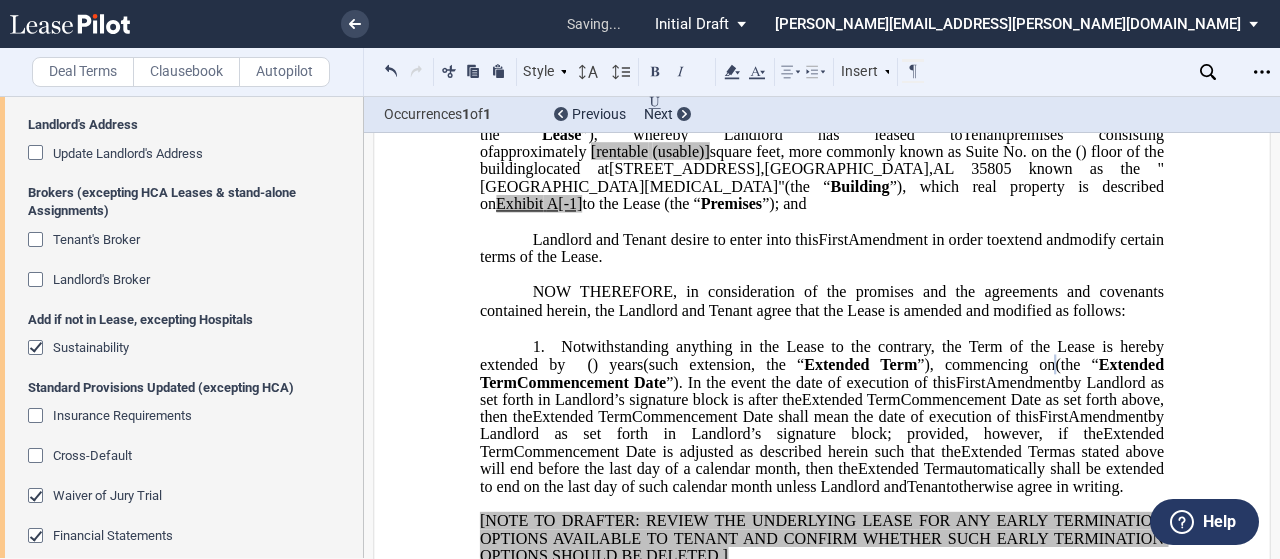 click on "﻿
﻿ ﻿ FIRST  AMENDMENT TO  ﻿ ﻿
ASSIGNMENT, ASSUMPTION AND   ﻿ ﻿  FIRST  AMENDMENT TO  ﻿ ﻿
ASSIGNMENT AND ASSUMPTION TO  ﻿ ﻿
﻿
THIS   ﻿ ﻿  FIRST  AMENDMENT TO  ﻿ ﻿  (this “ ﻿ ﻿ First  Amendment ”) is dated as of   _____________ (“ ﻿ ﻿ First  Amendment Effective Date ”), by and between  DOC-3601 CCI Drive MOB, LLC ,  a   [US_STATE]   limited liability company  (“ Landlord ”) and  ﻿ ﻿ ,   ﻿ ﻿   ﻿ ﻿   ﻿ ﻿  an individual ,  , an individual ,  ,  , and  , and  ﻿ ﻿ , an individual , as successor-in-interest to  [______]  ( jointly, severally and collectively, the  “ Tenant ”), under the following circumstances:
THIS ASSIGNMENT, ASSUMPTION AND   ﻿ ﻿  FIRST  AMENDMENT TO  ﻿ ﻿  (this “ ﻿ ﻿ First  Amendment ”) is dated as of   ﻿ ﻿ ,   ﻿ ﻿" at bounding box center (822, 1548) 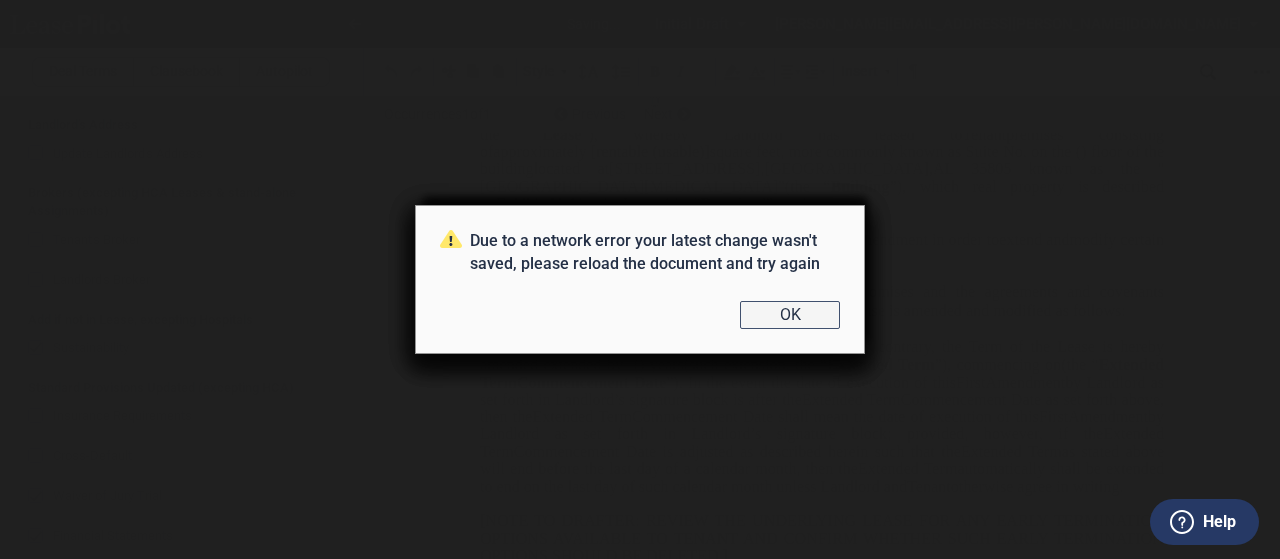 click on "OK" at bounding box center (790, 315) 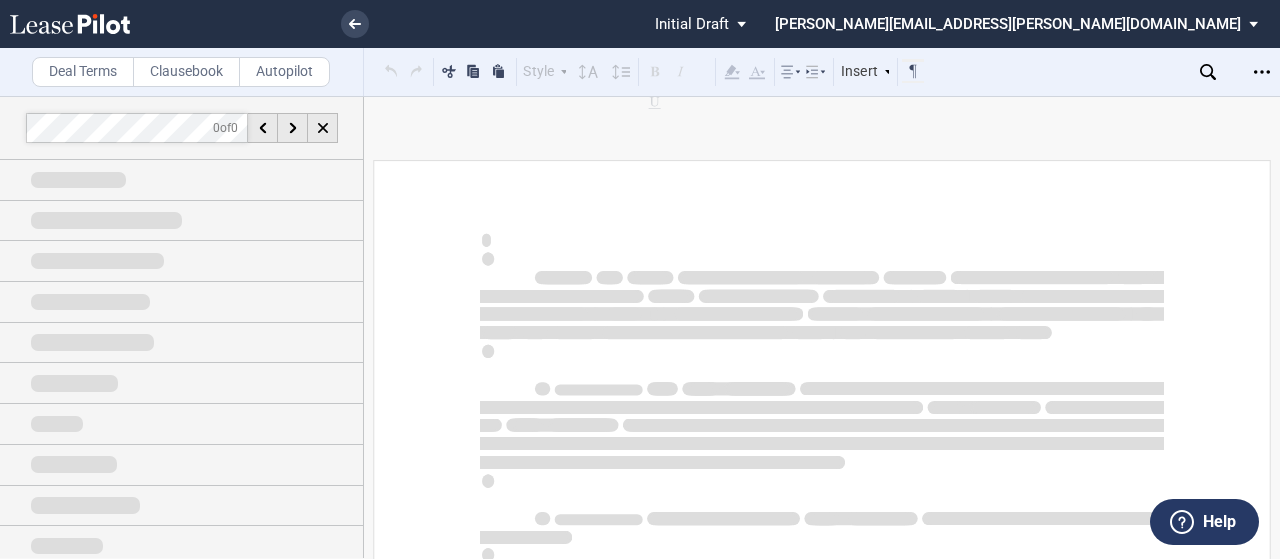 scroll, scrollTop: 0, scrollLeft: 0, axis: both 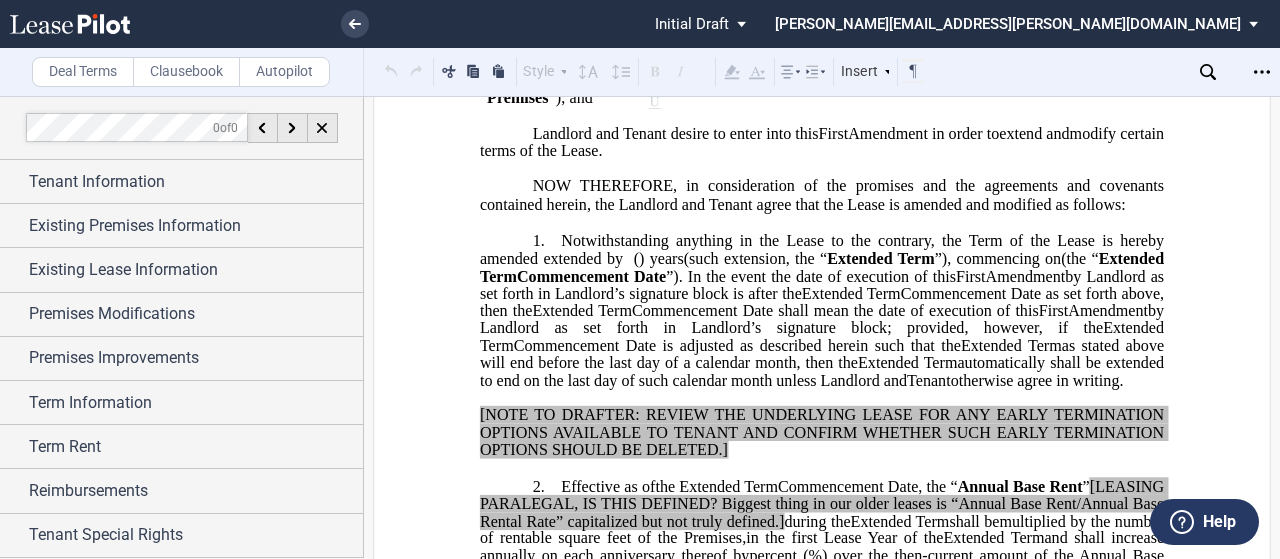 click on "Notwithstanding anything in the Lease to the contrary, the Term of the Lease is hereby amended extended by" 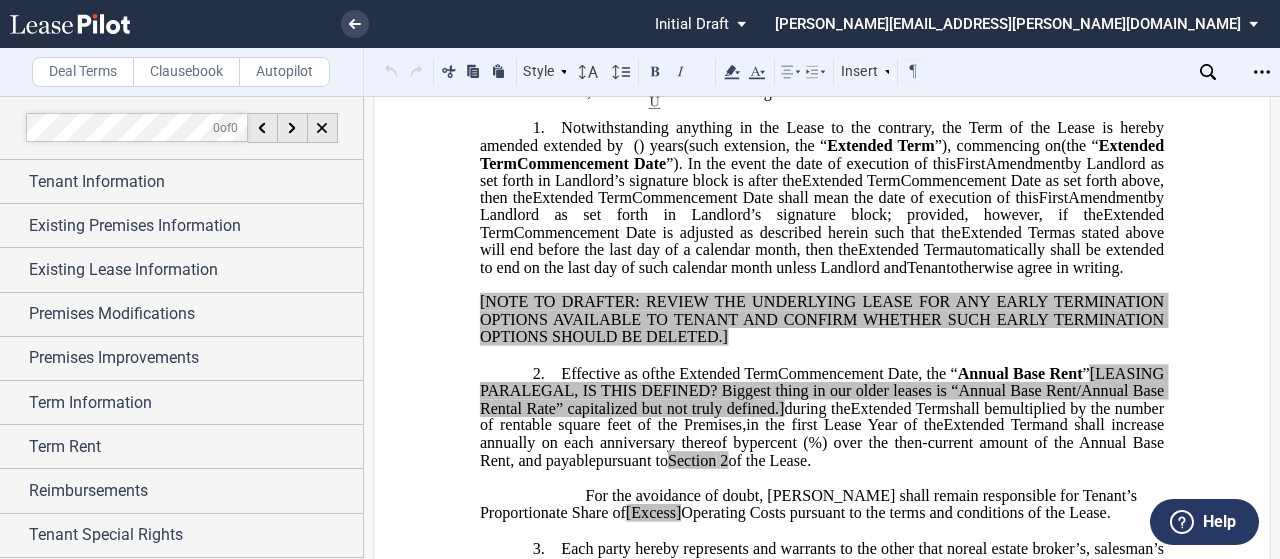 scroll, scrollTop: 367, scrollLeft: 0, axis: vertical 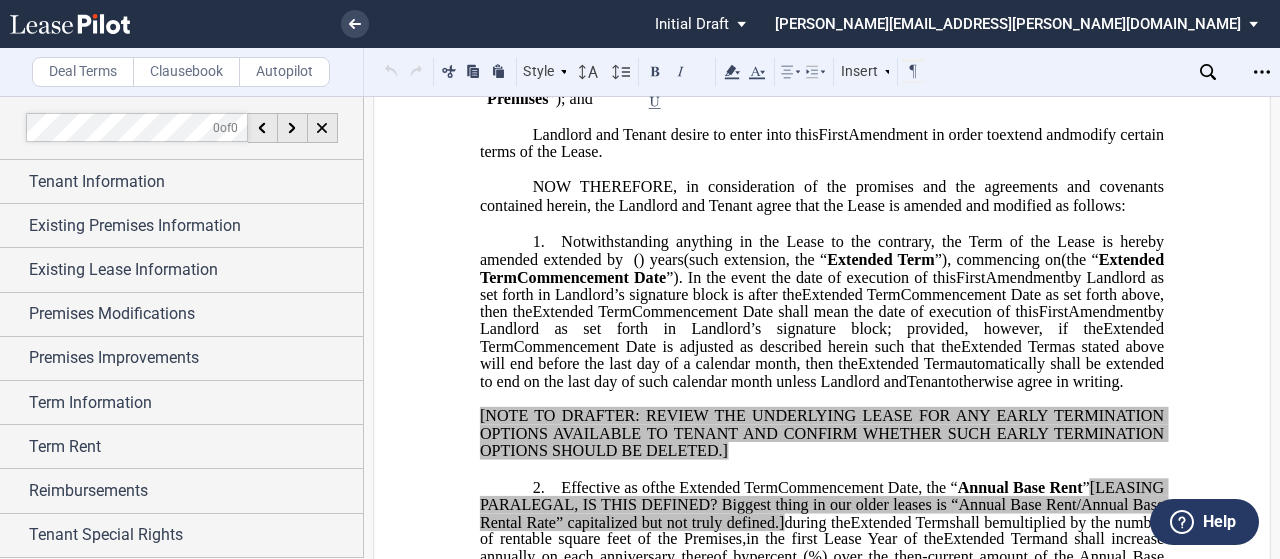 click on "Notwithstanding anything in the Lease to the contrary, the Term of the Lease is hereby amended extended by" 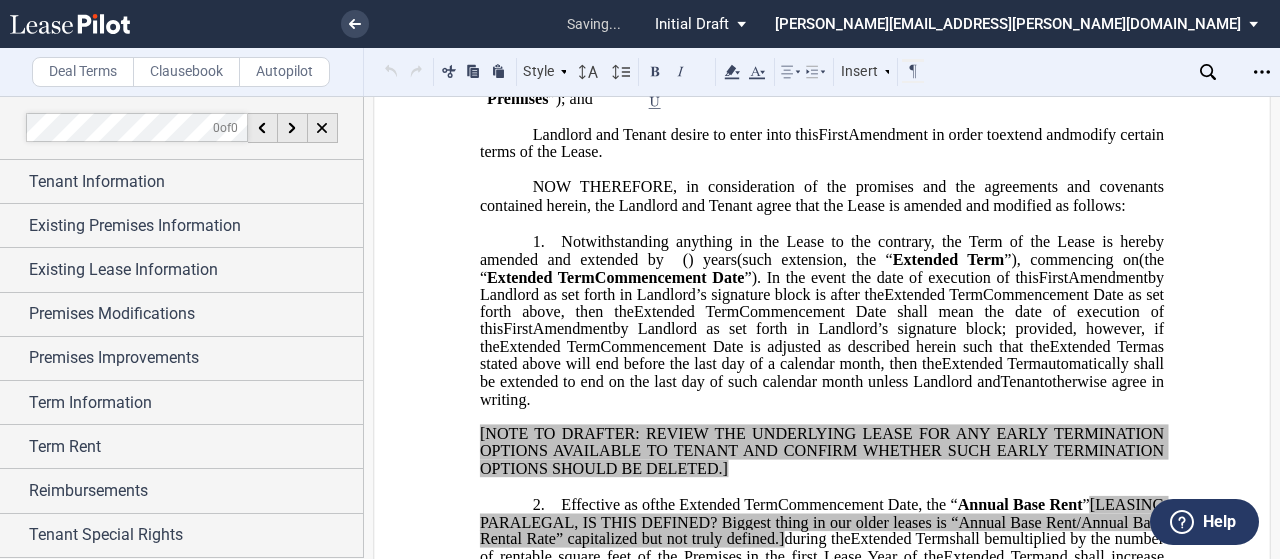 drag, startPoint x: 856, startPoint y: 316, endPoint x: 701, endPoint y: 434, distance: 194.80502 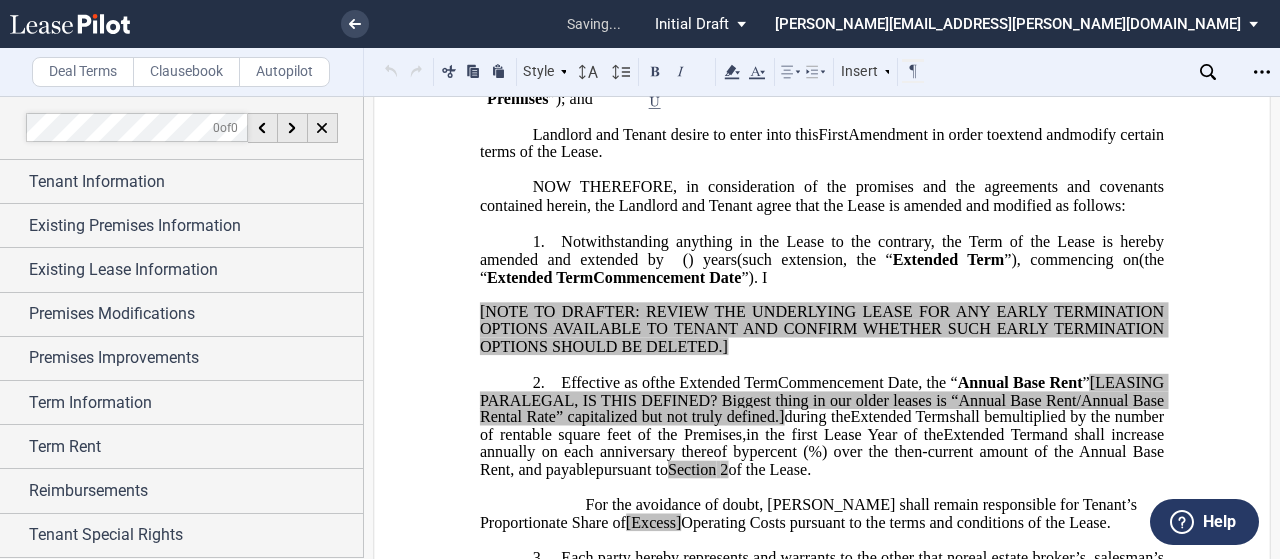 type 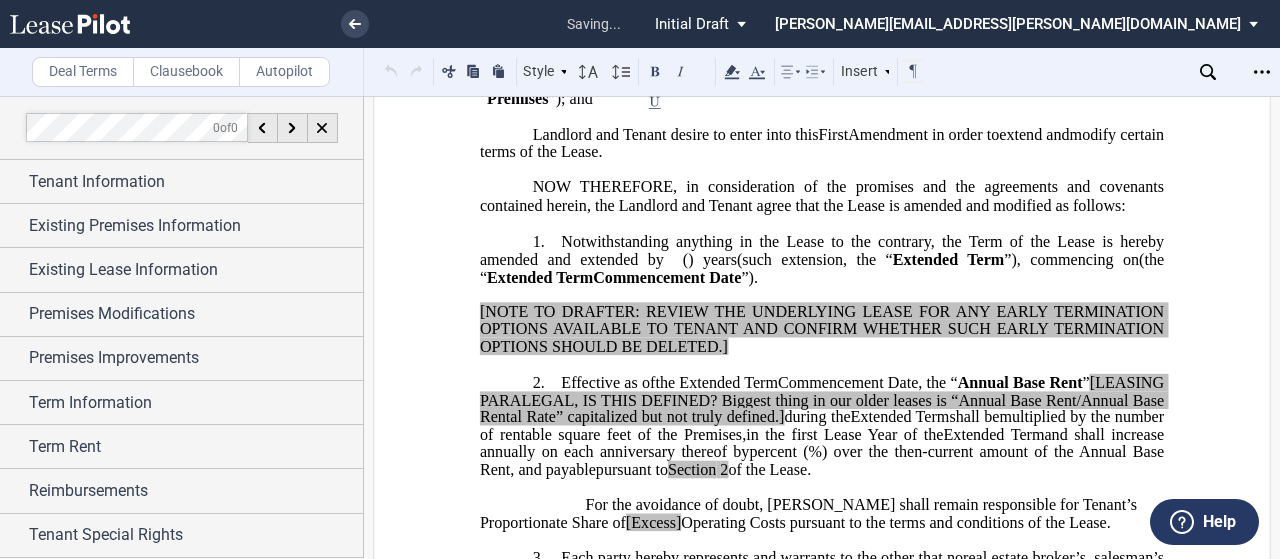 drag, startPoint x: 742, startPoint y: 381, endPoint x: 532, endPoint y: 332, distance: 215.6409 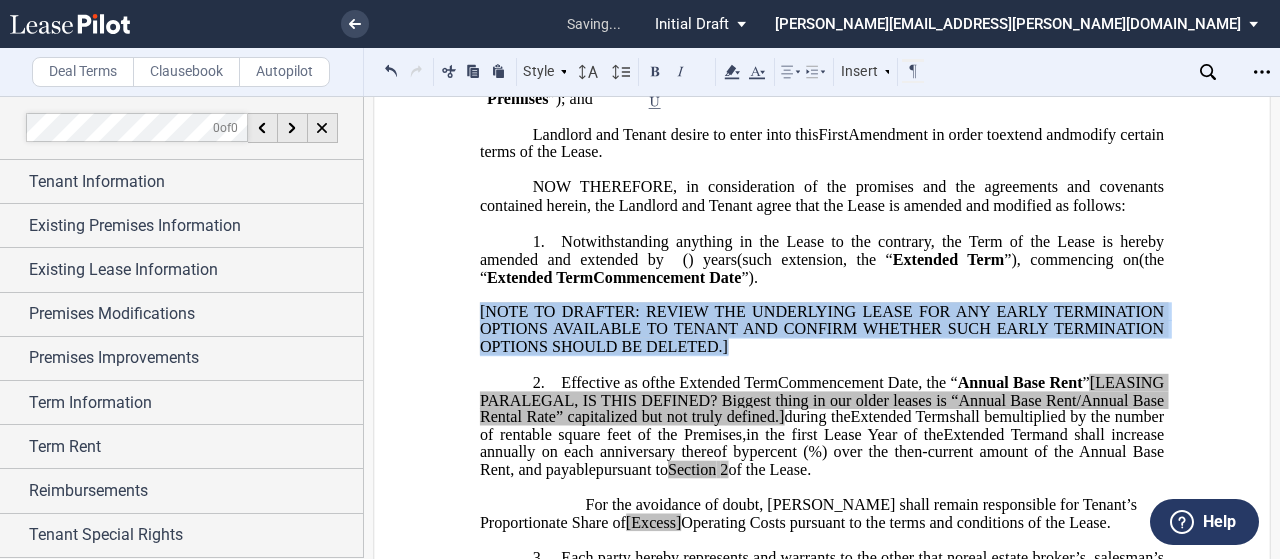 drag, startPoint x: 729, startPoint y: 381, endPoint x: 468, endPoint y: 335, distance: 265.02264 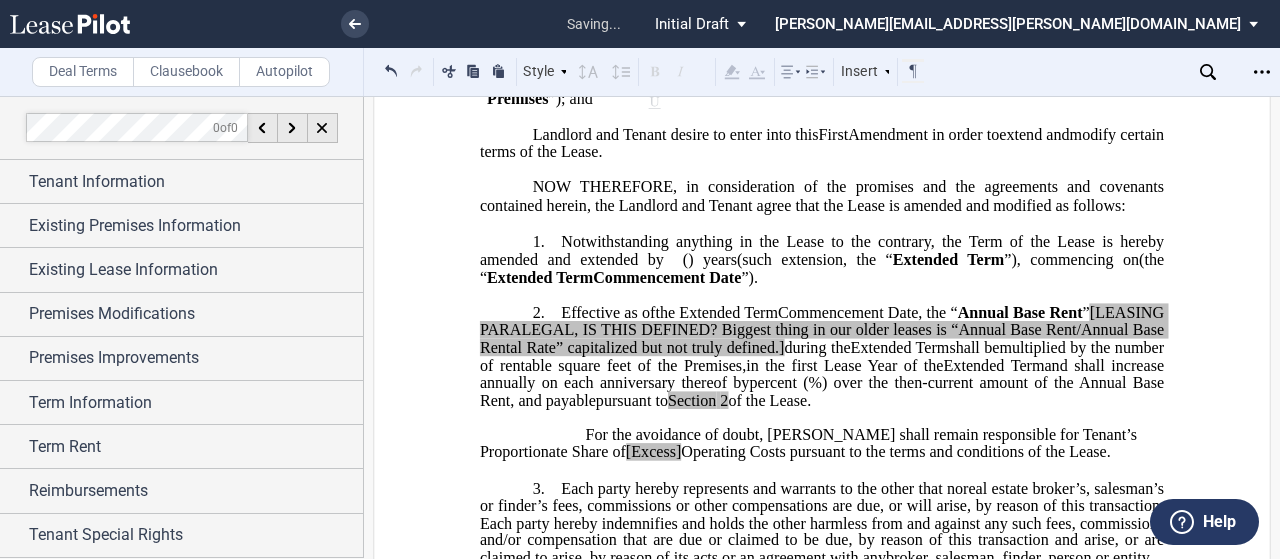 click on "Extended Term" 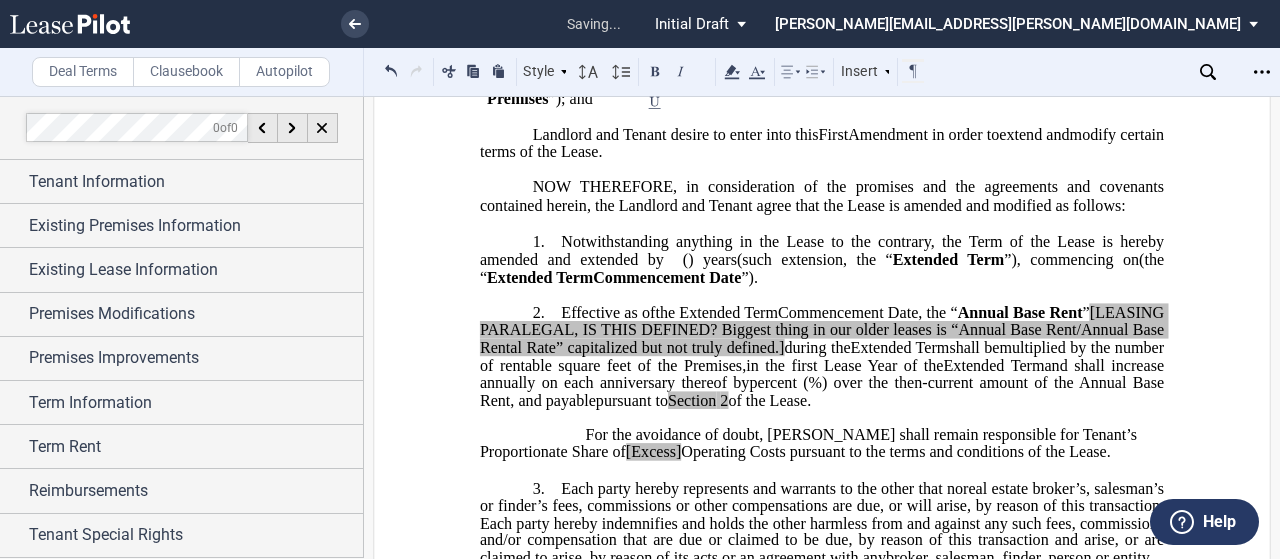 click on "Annual Base Rent" 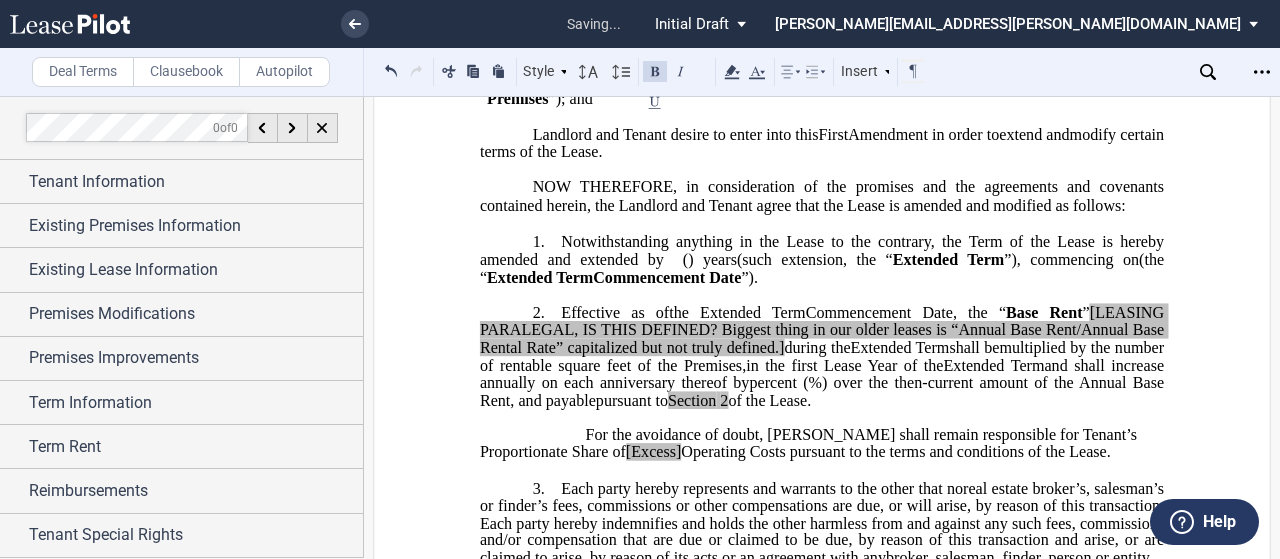 click on ", the “" 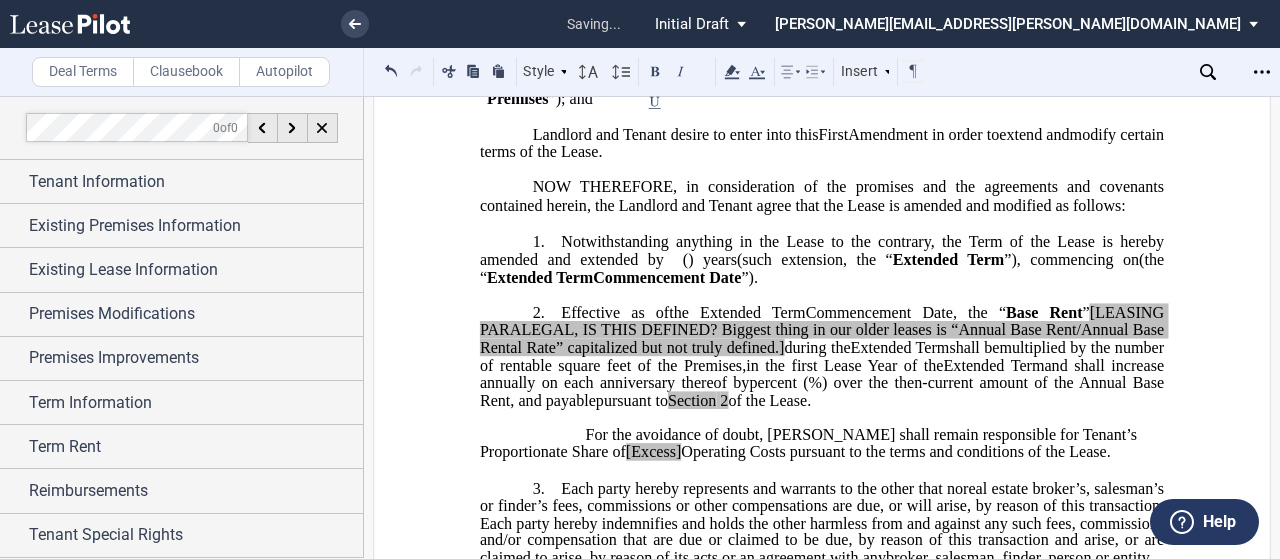 type 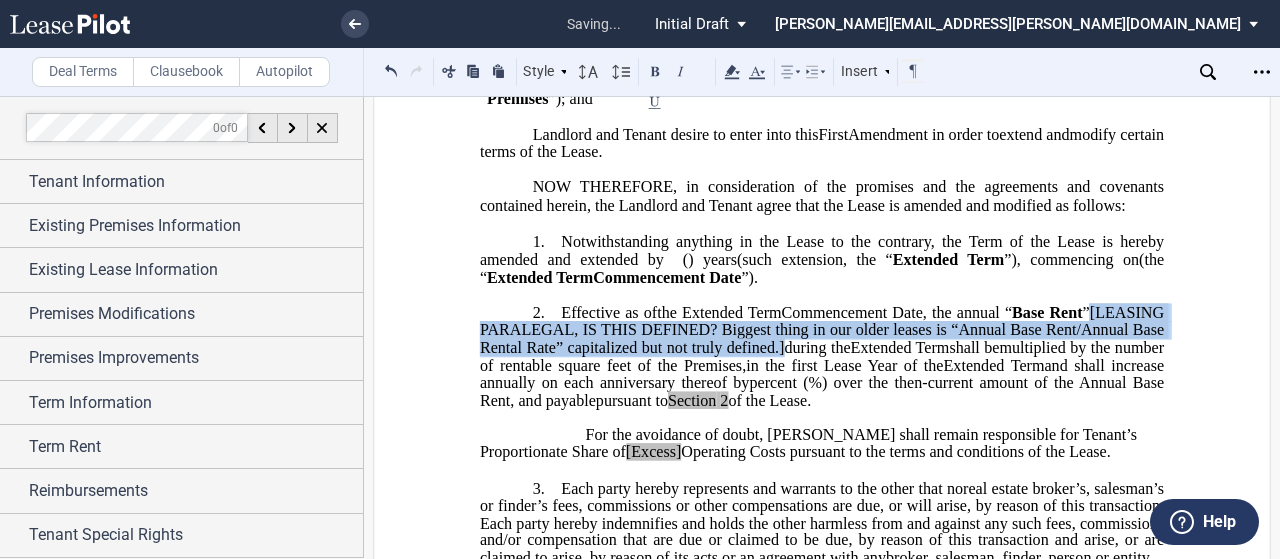 drag, startPoint x: 474, startPoint y: 361, endPoint x: 920, endPoint y: 387, distance: 446.7572 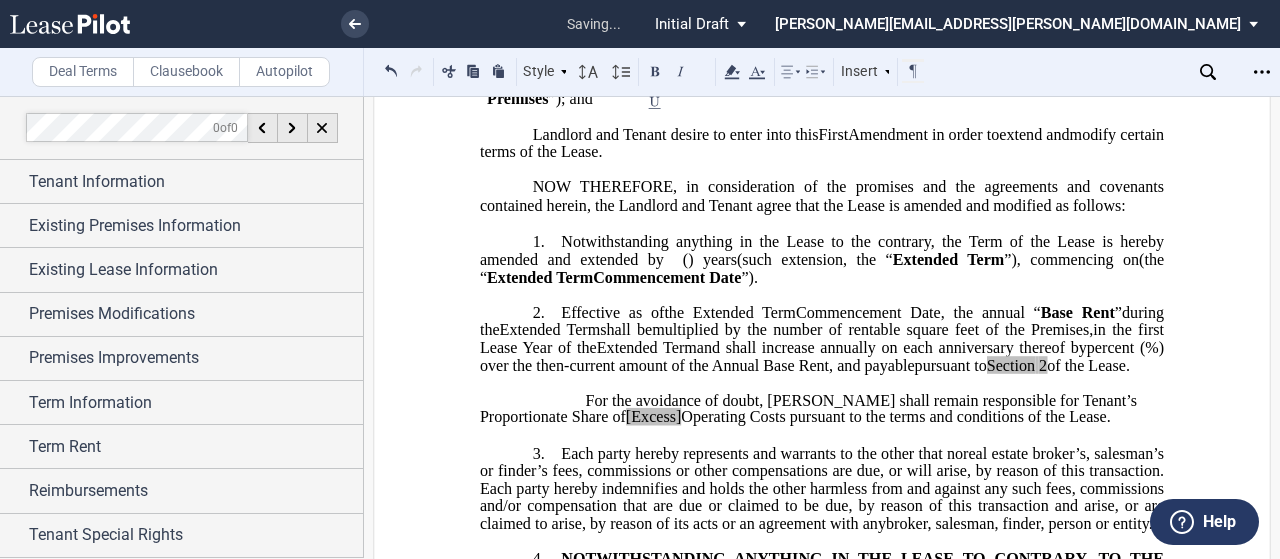 click on "Notwithstanding anything in the Lease to the contrary, the Term of the Lease is hereby amended and extended by" 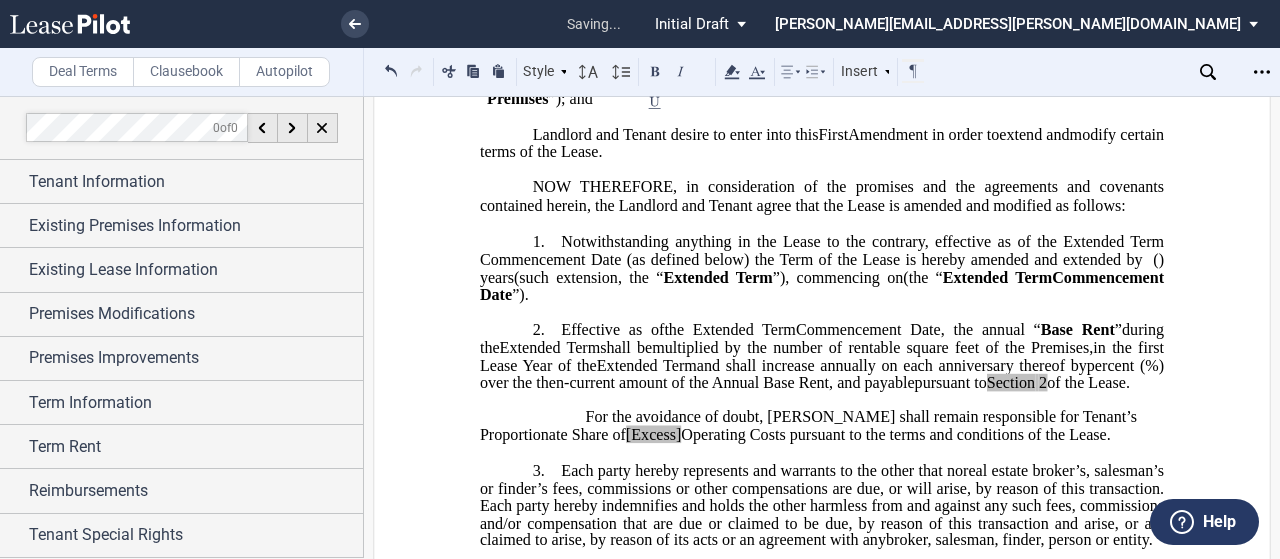 click on "A[-1]" 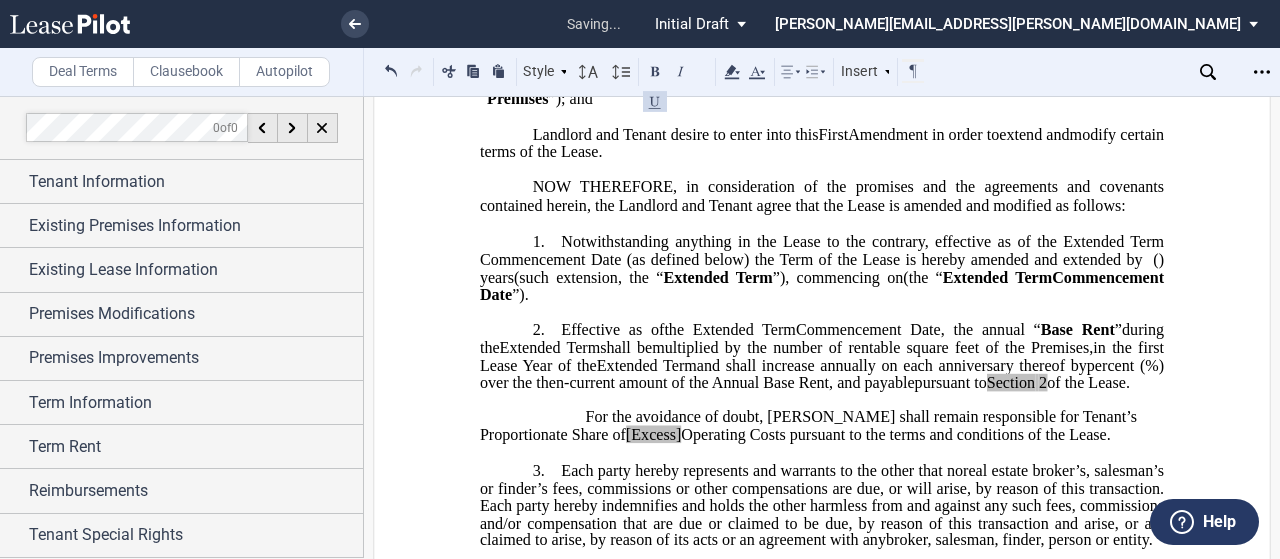 type 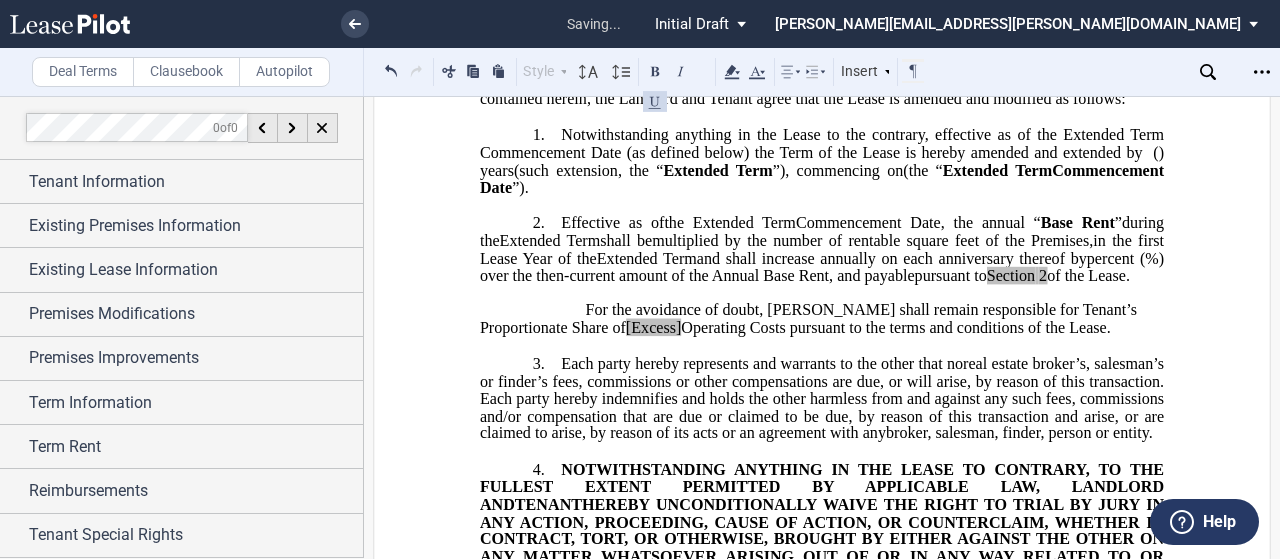 scroll, scrollTop: 475, scrollLeft: 0, axis: vertical 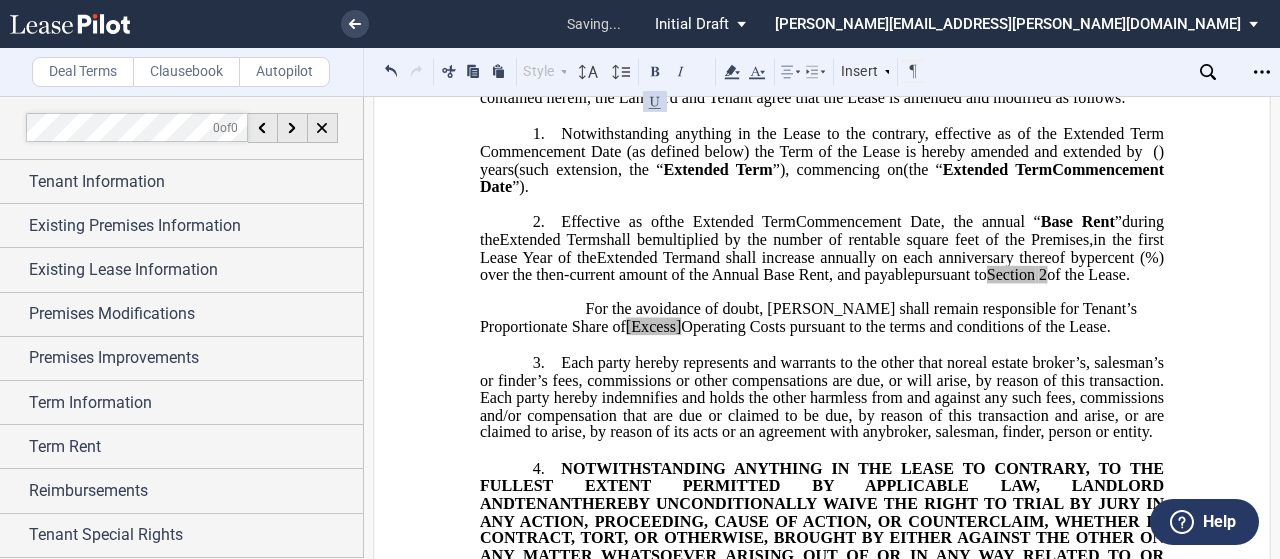 click on "%) over the then-current amount of the Annual Base Rent, and payable" 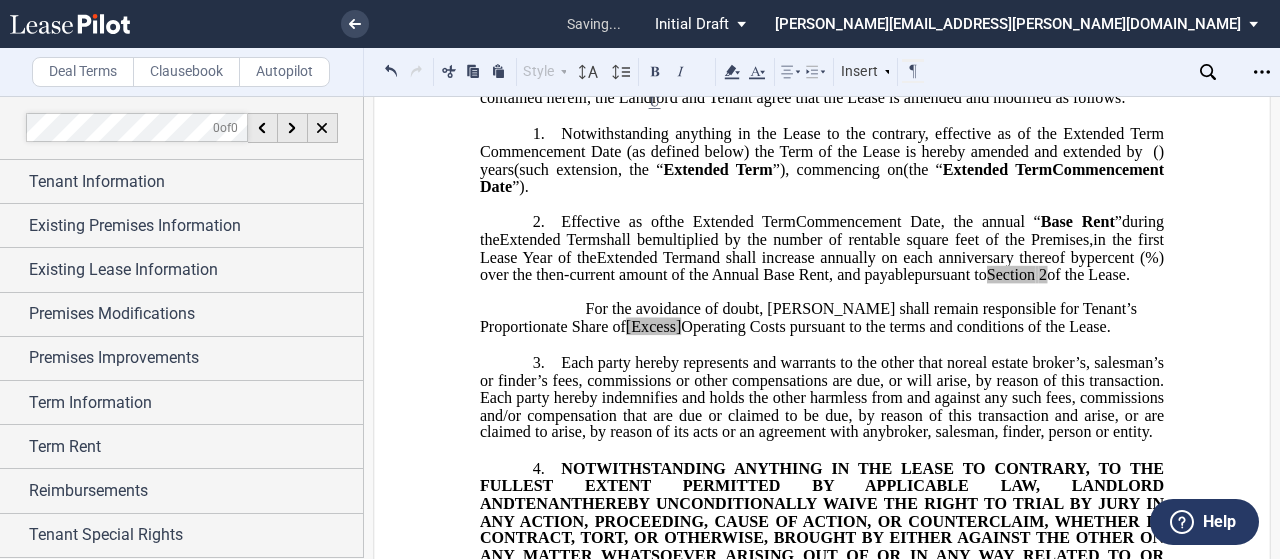 type 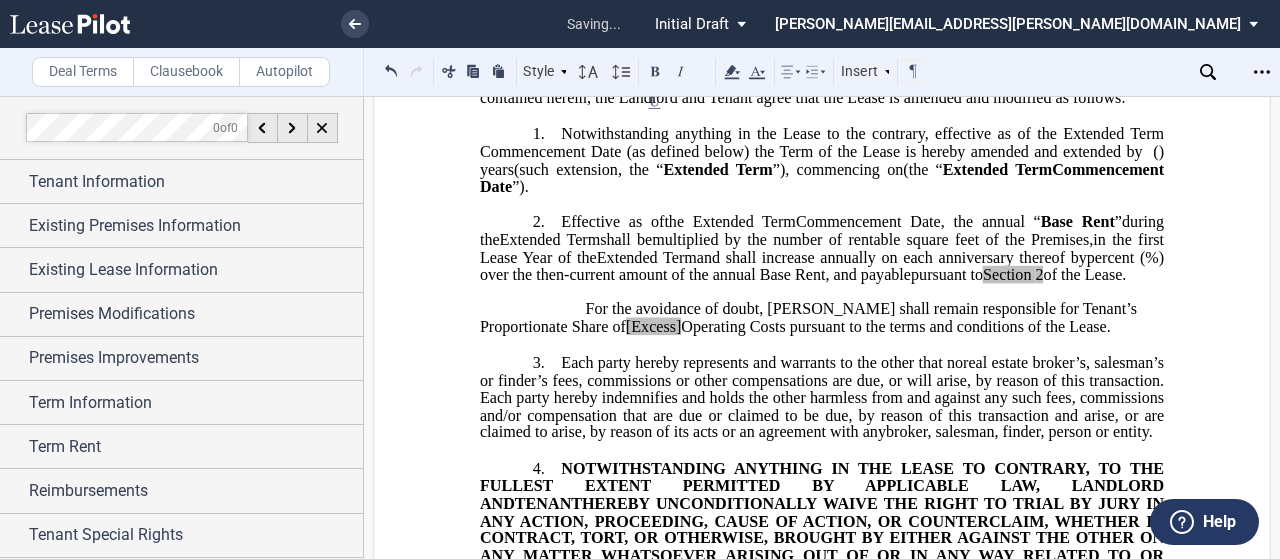 click on "Section" 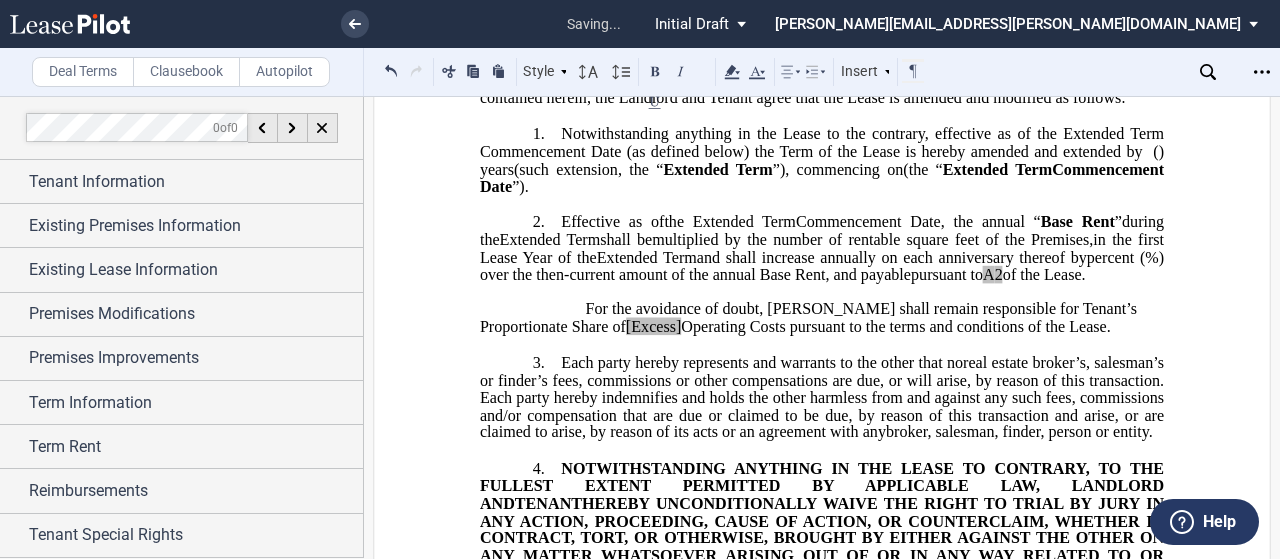 type 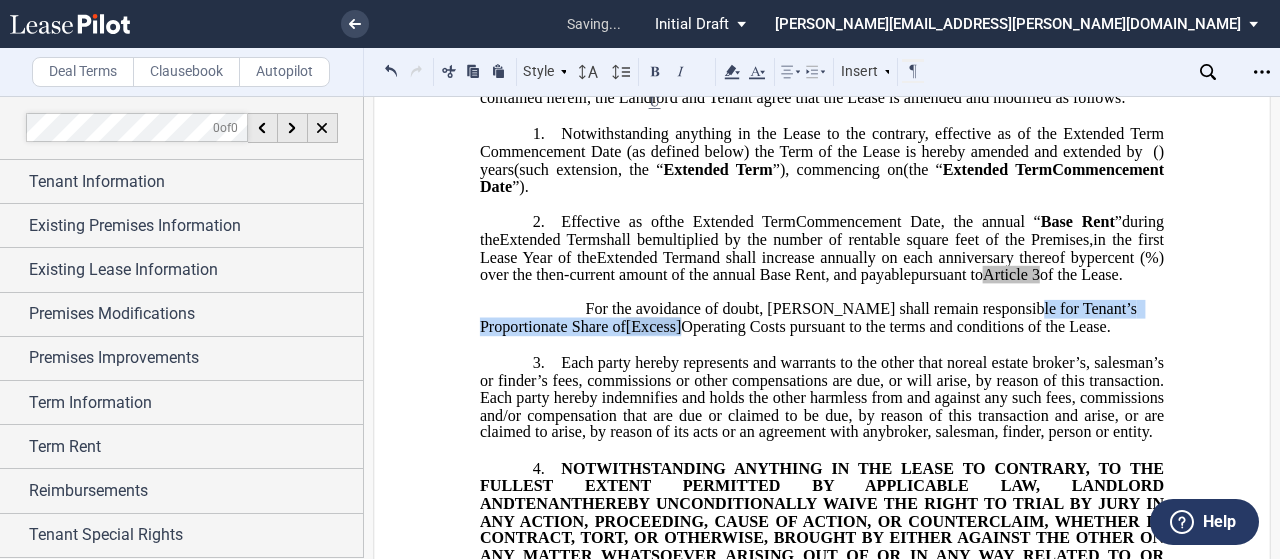 drag, startPoint x: 996, startPoint y: 360, endPoint x: 586, endPoint y: 382, distance: 410.5898 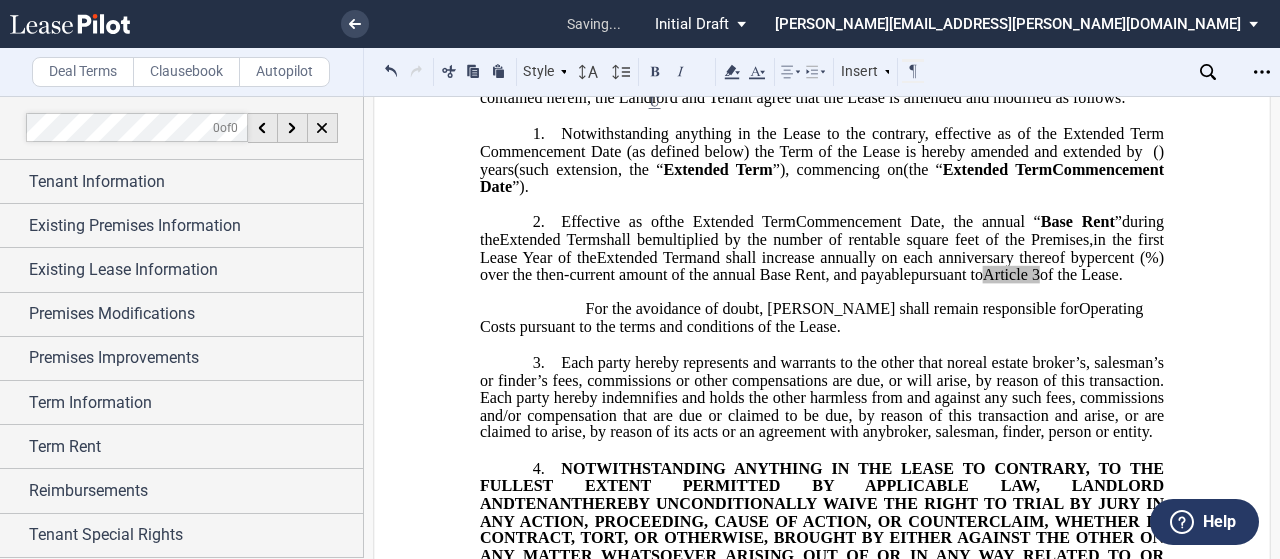 type 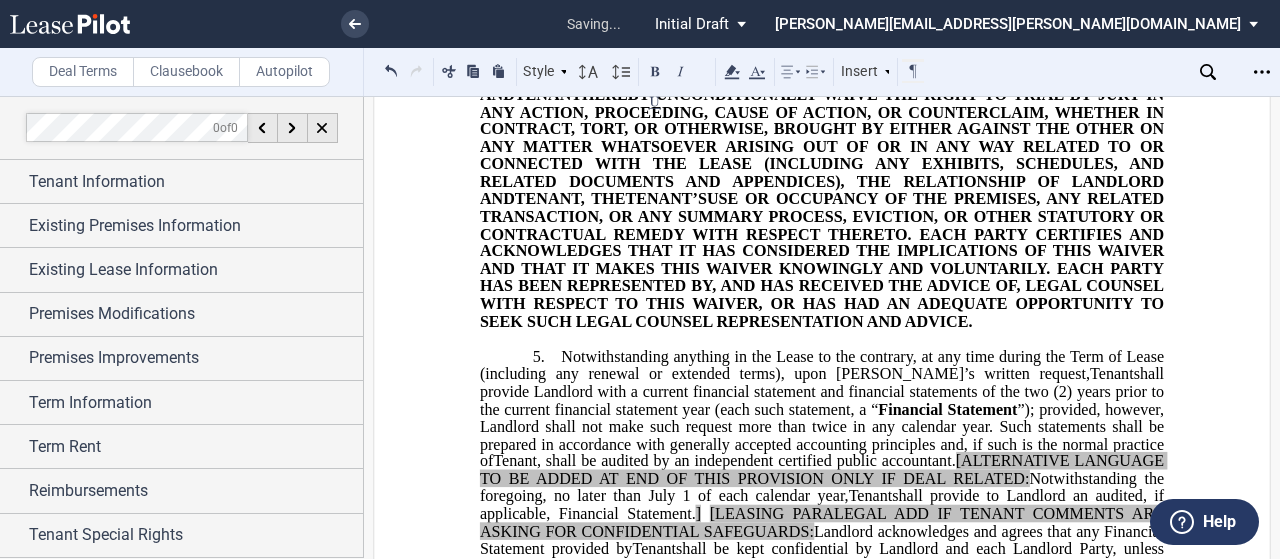 scroll, scrollTop: 891, scrollLeft: 0, axis: vertical 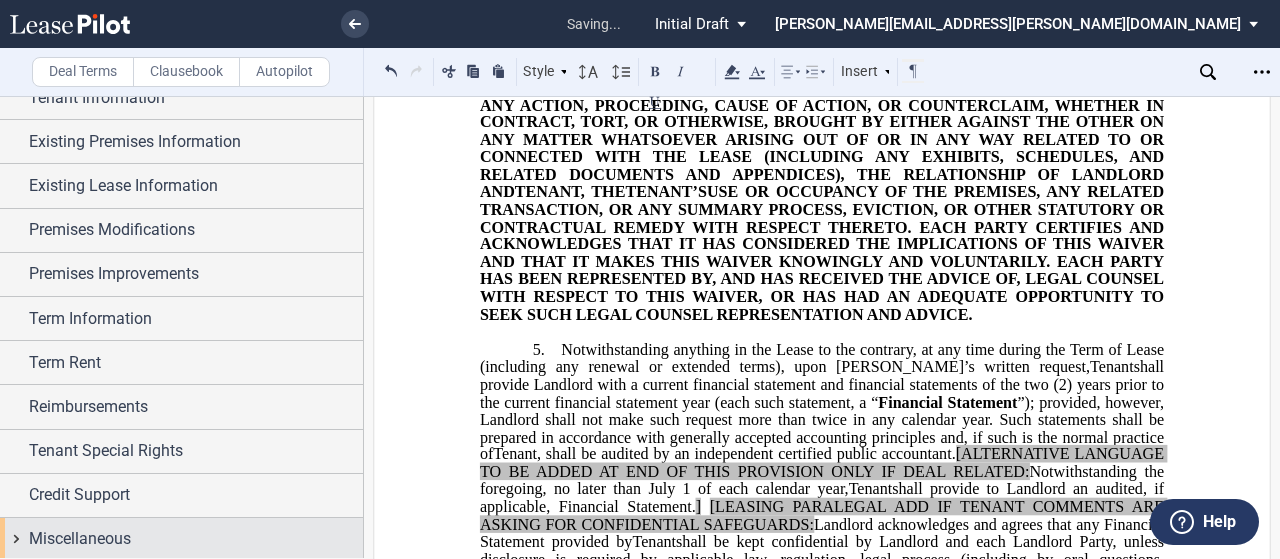 click on "Miscellaneous" at bounding box center (80, 539) 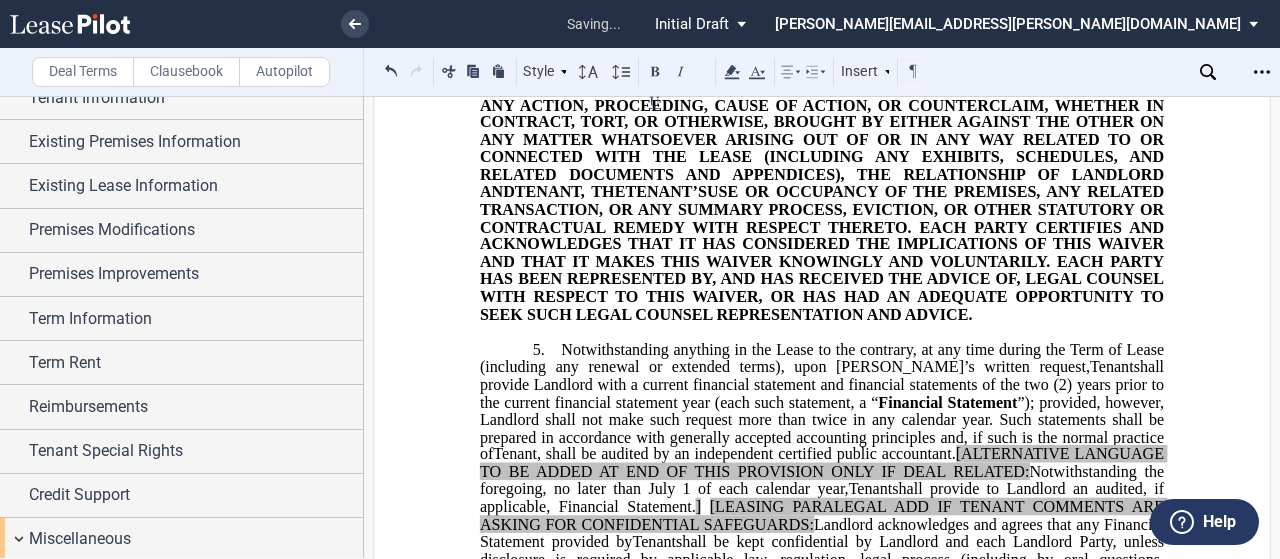 scroll, scrollTop: 506, scrollLeft: 0, axis: vertical 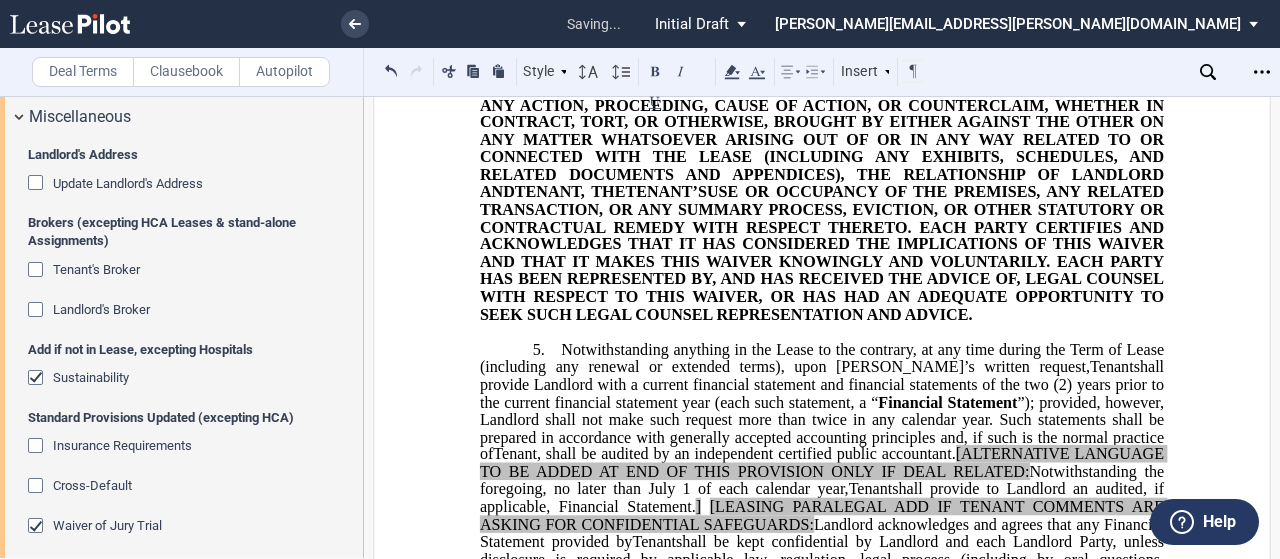 click 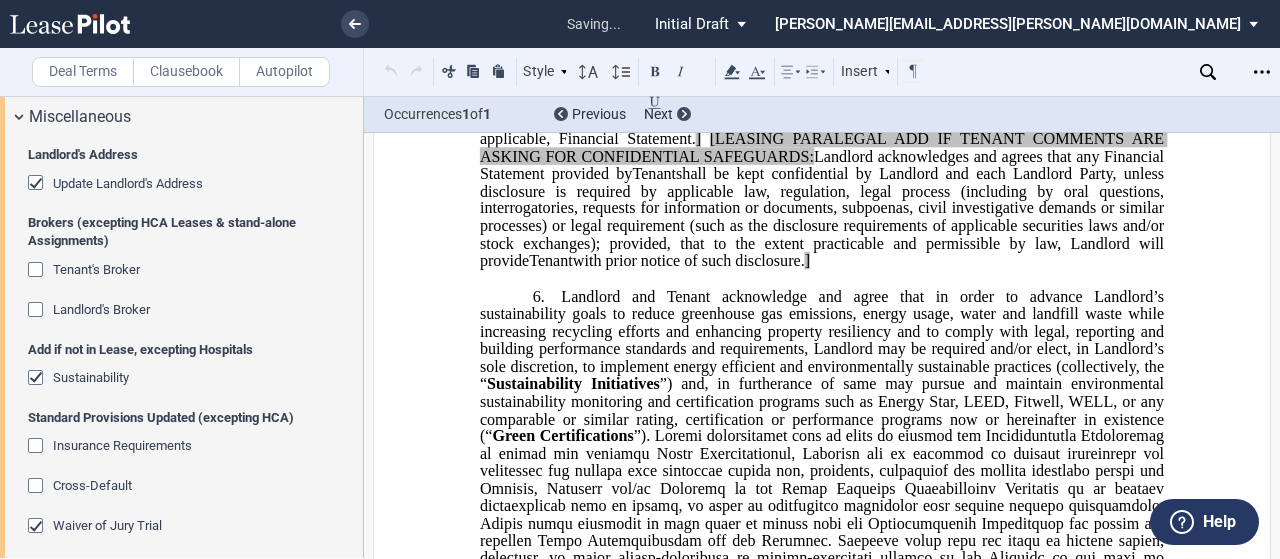 scroll, scrollTop: 1851, scrollLeft: 0, axis: vertical 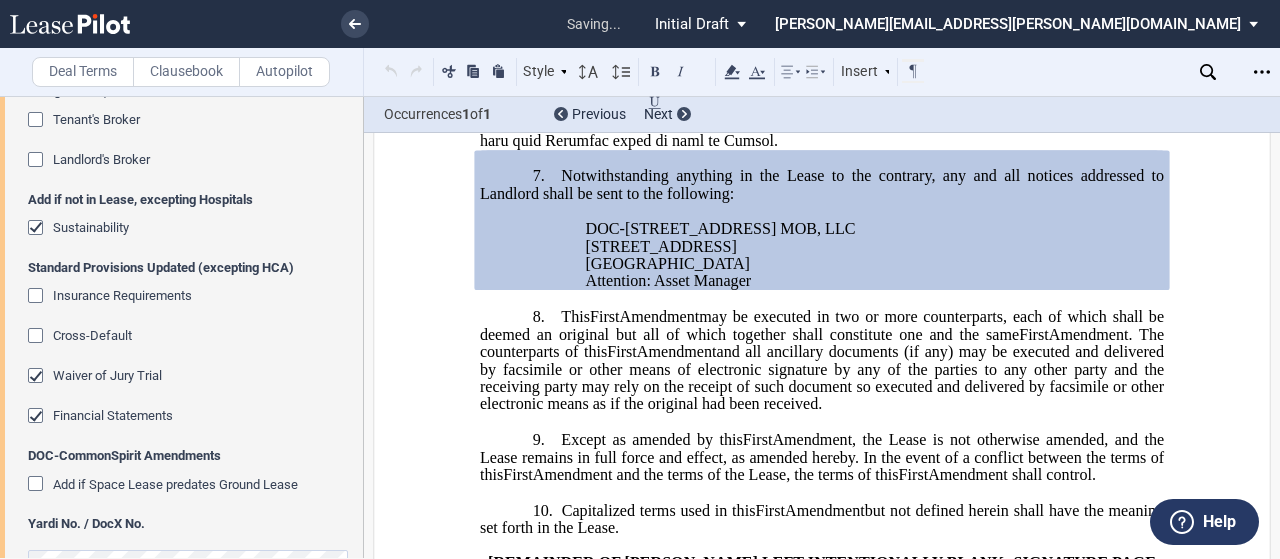 click 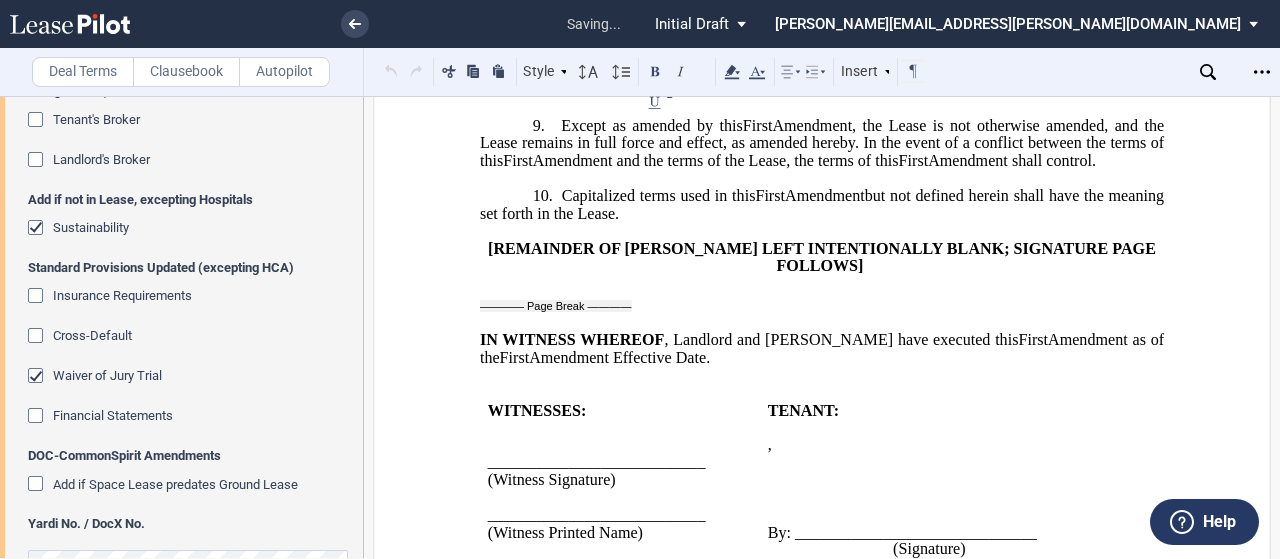 scroll, scrollTop: 1536, scrollLeft: 0, axis: vertical 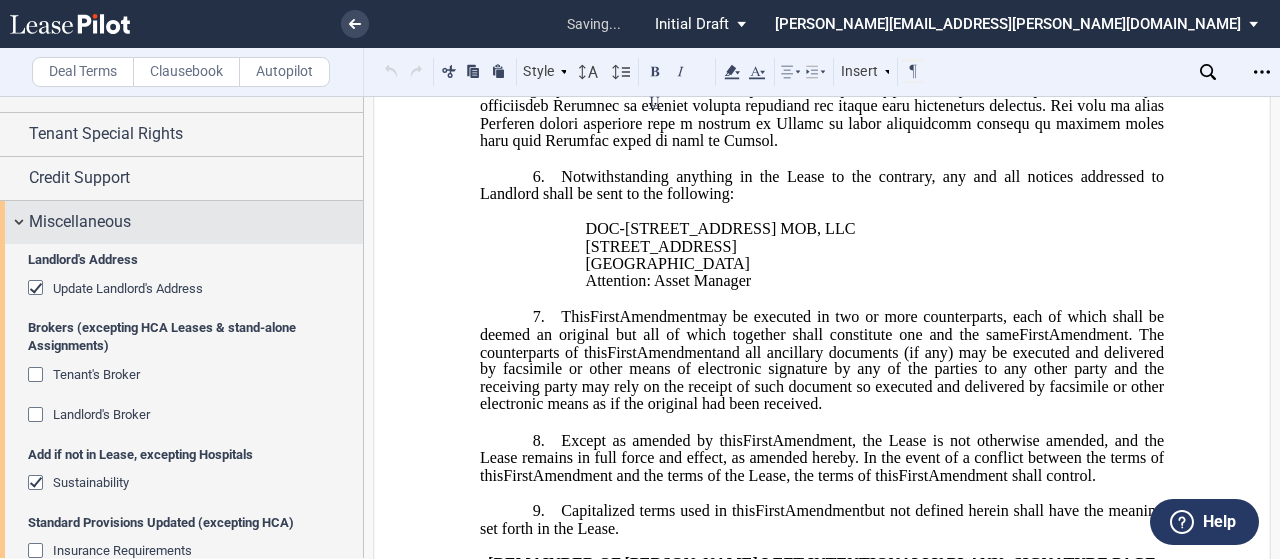 click on "Miscellaneous" at bounding box center [196, 222] 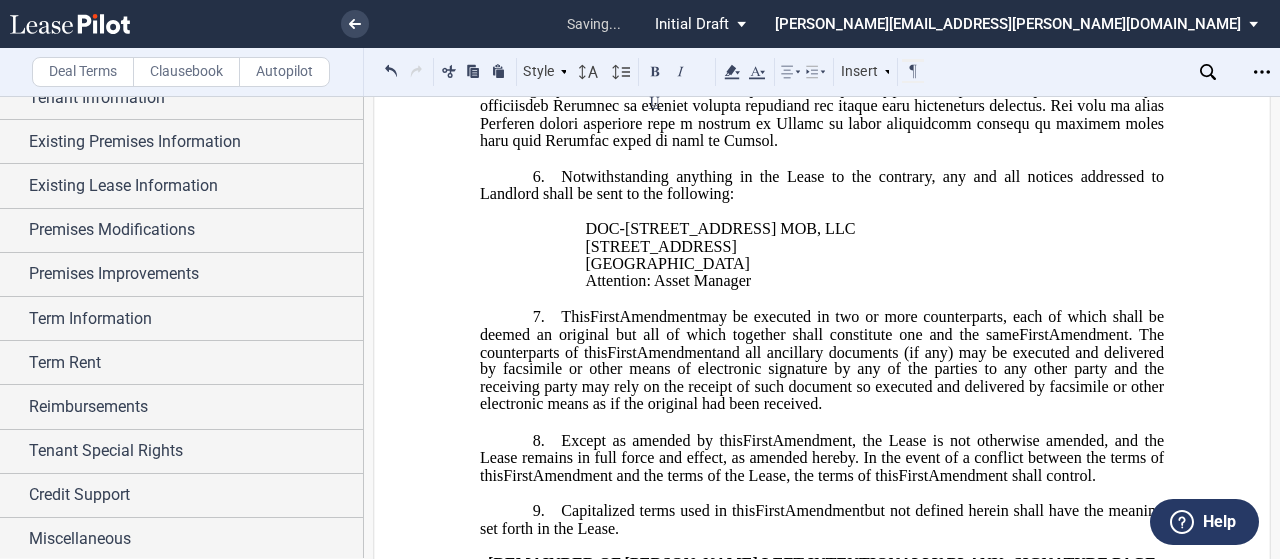 scroll, scrollTop: 0, scrollLeft: 0, axis: both 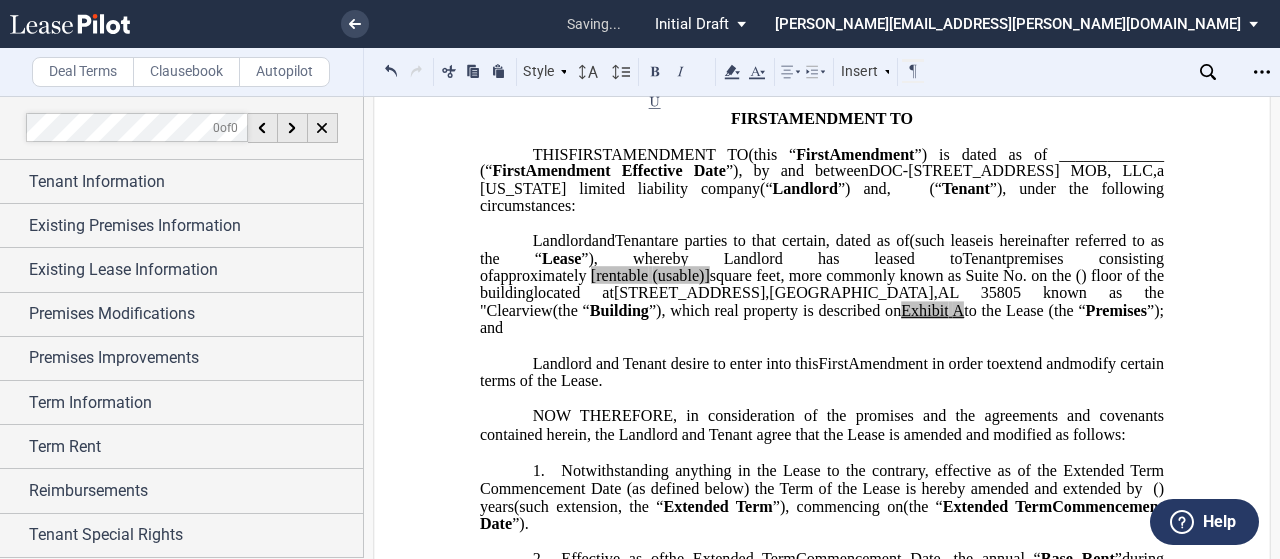 click on "premises consisting of" 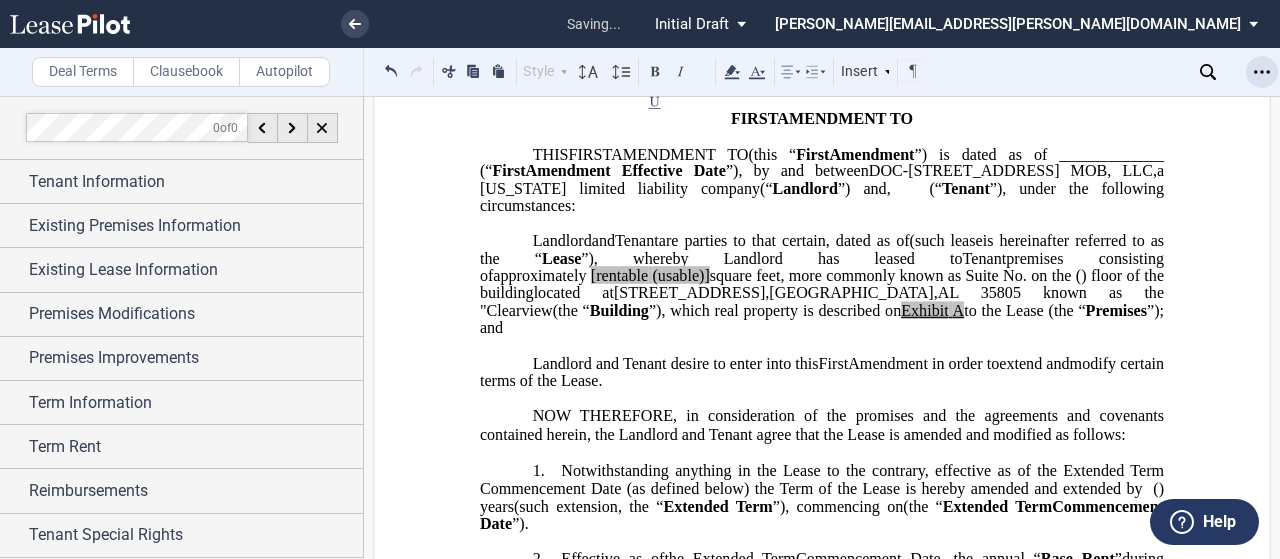 click 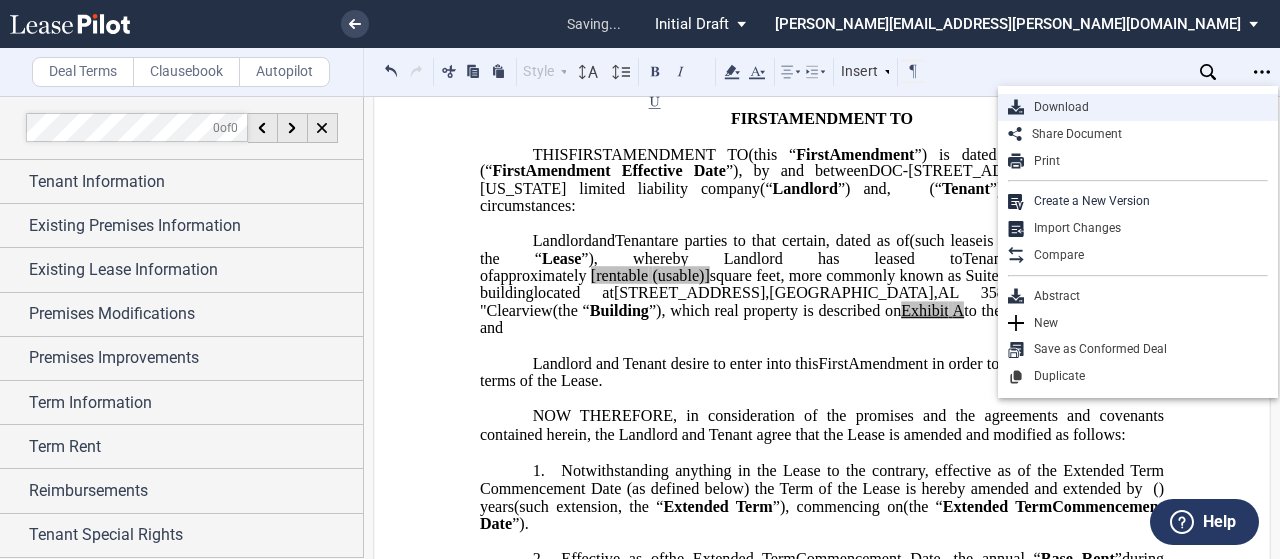 click on "Download" at bounding box center [1146, 107] 